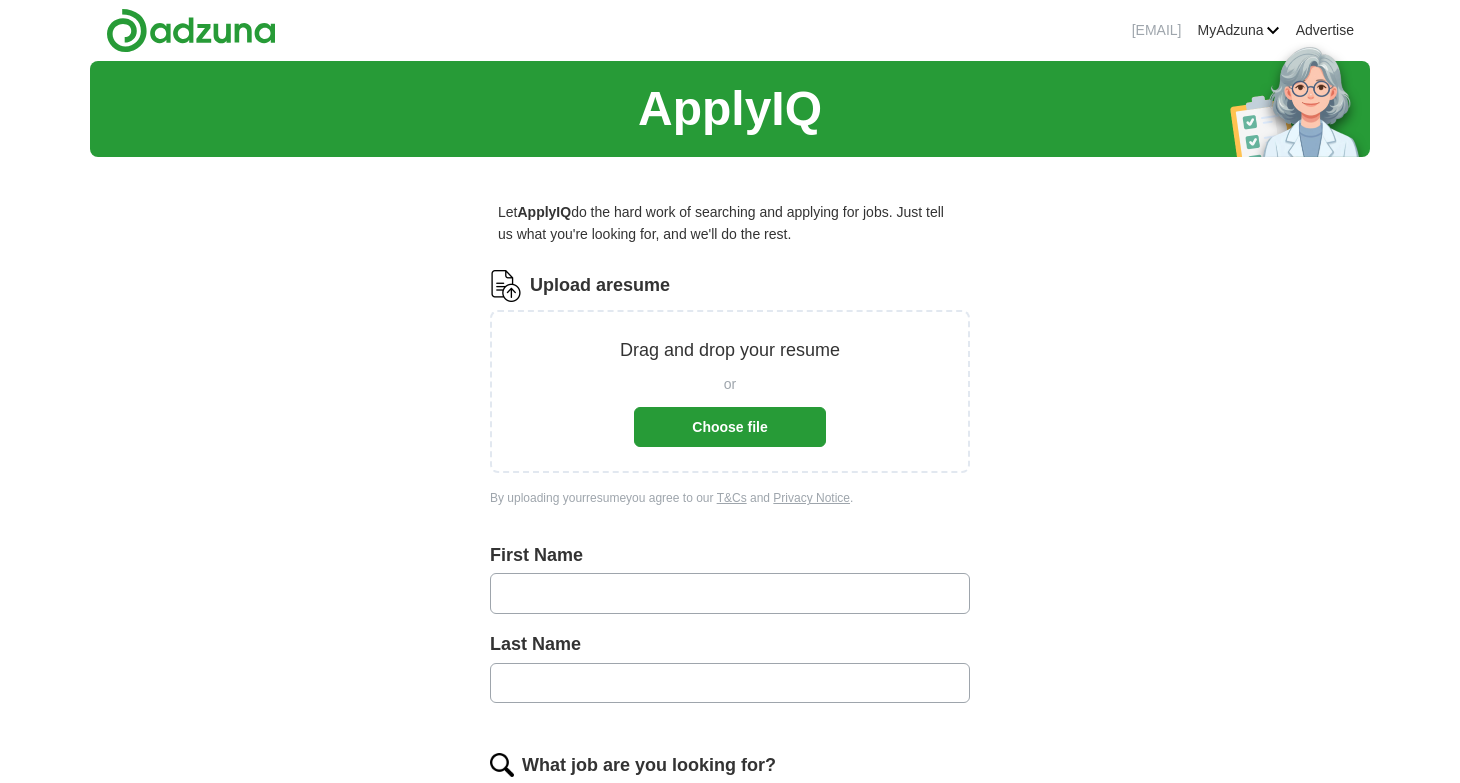 scroll, scrollTop: 0, scrollLeft: 0, axis: both 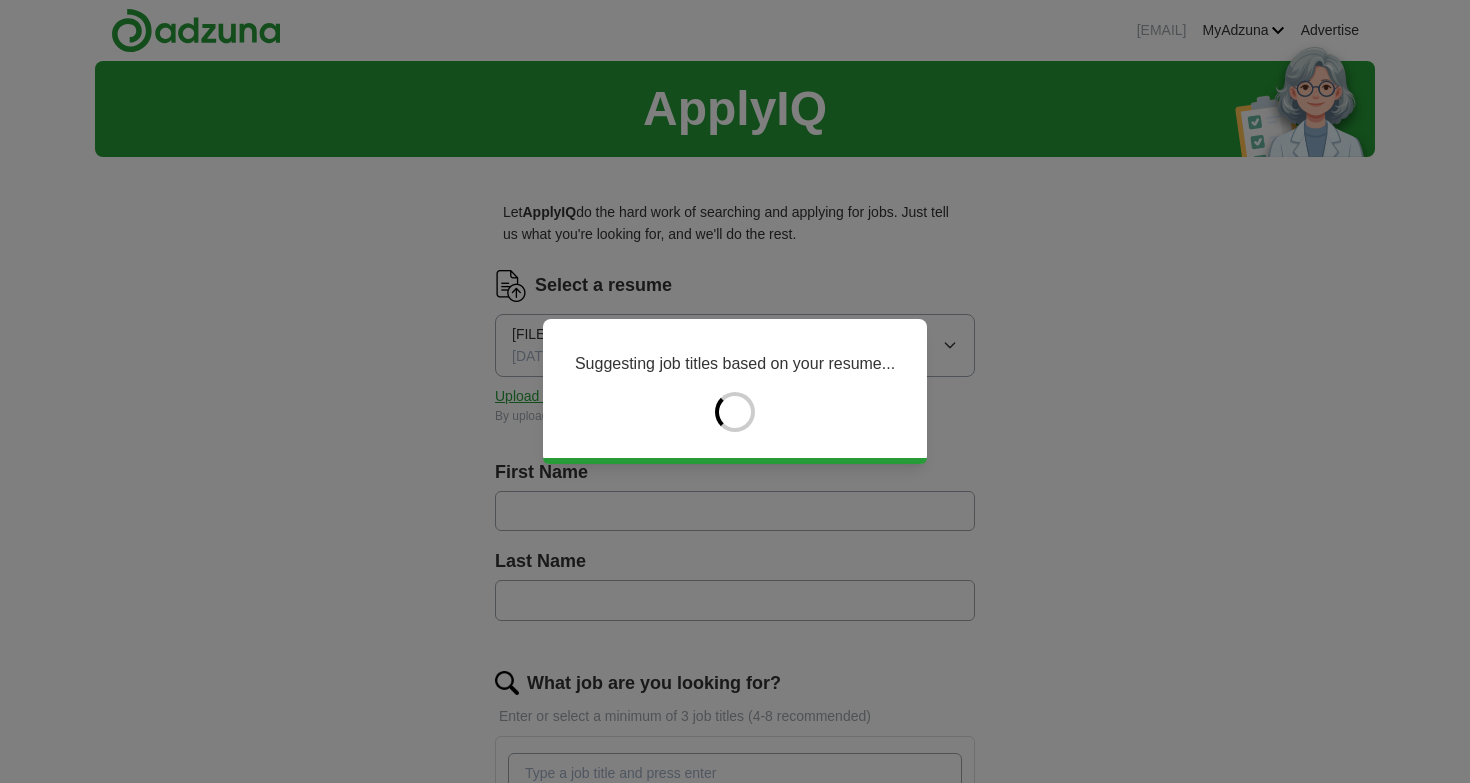 type on "*******" 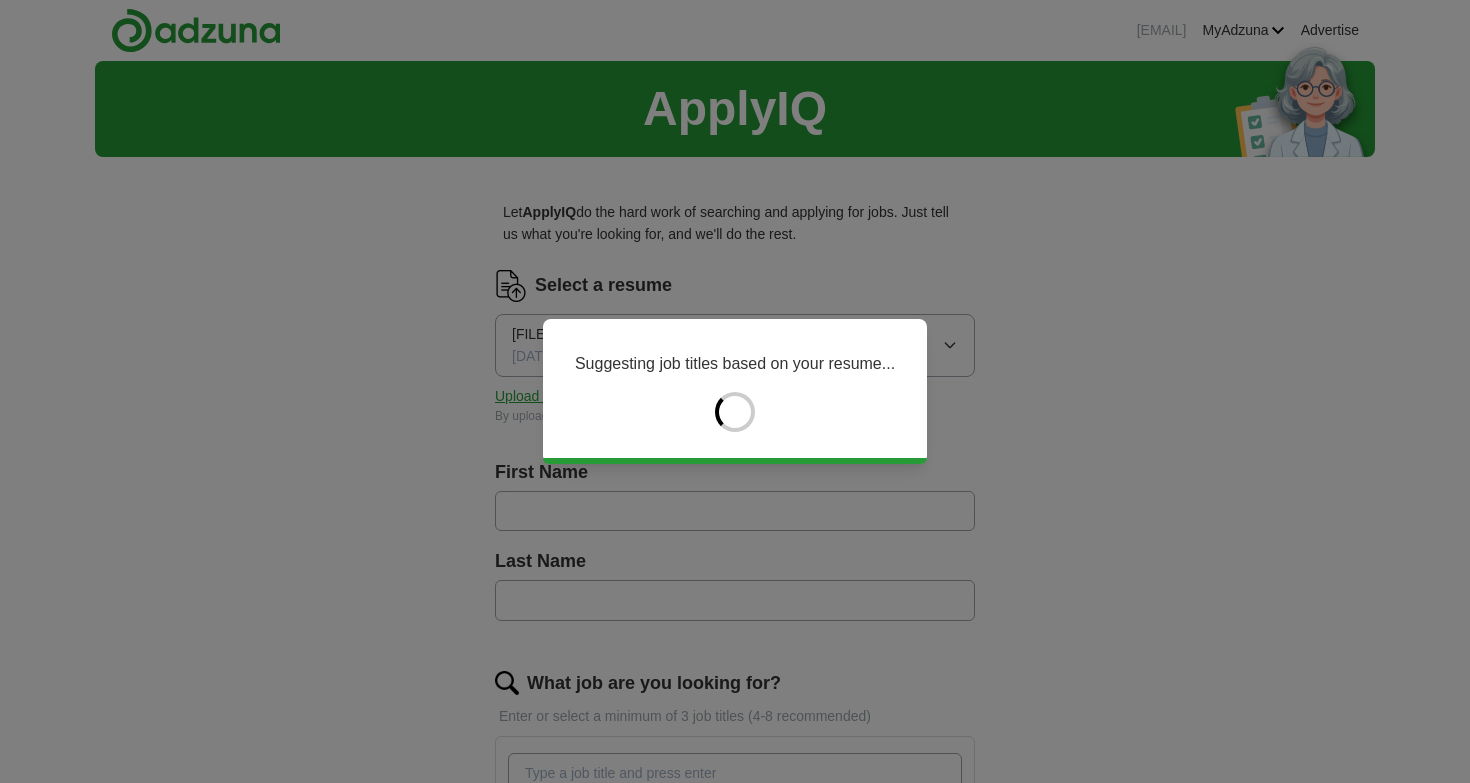 type on "******" 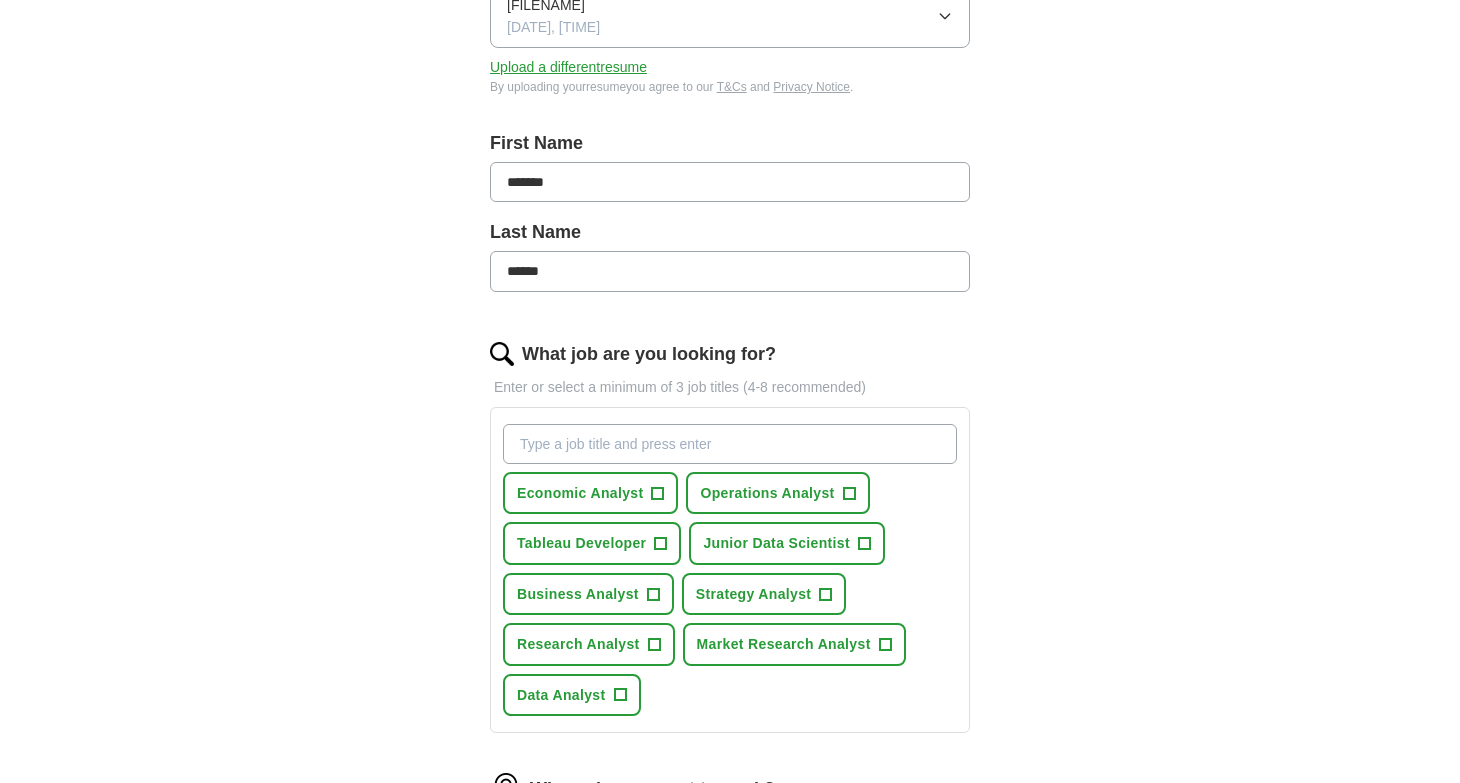 scroll, scrollTop: 358, scrollLeft: 0, axis: vertical 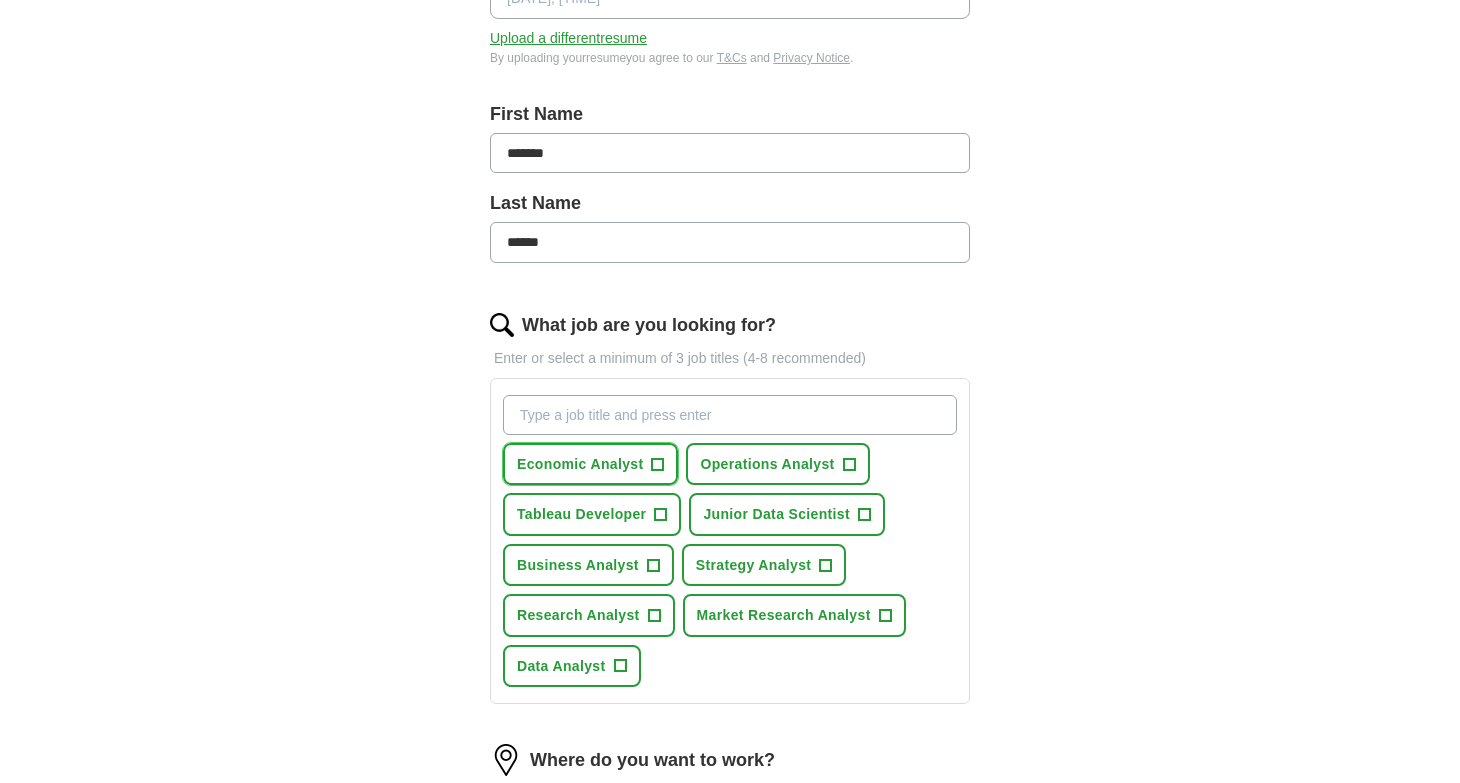 click on "Economic Analyst +" at bounding box center [590, 464] 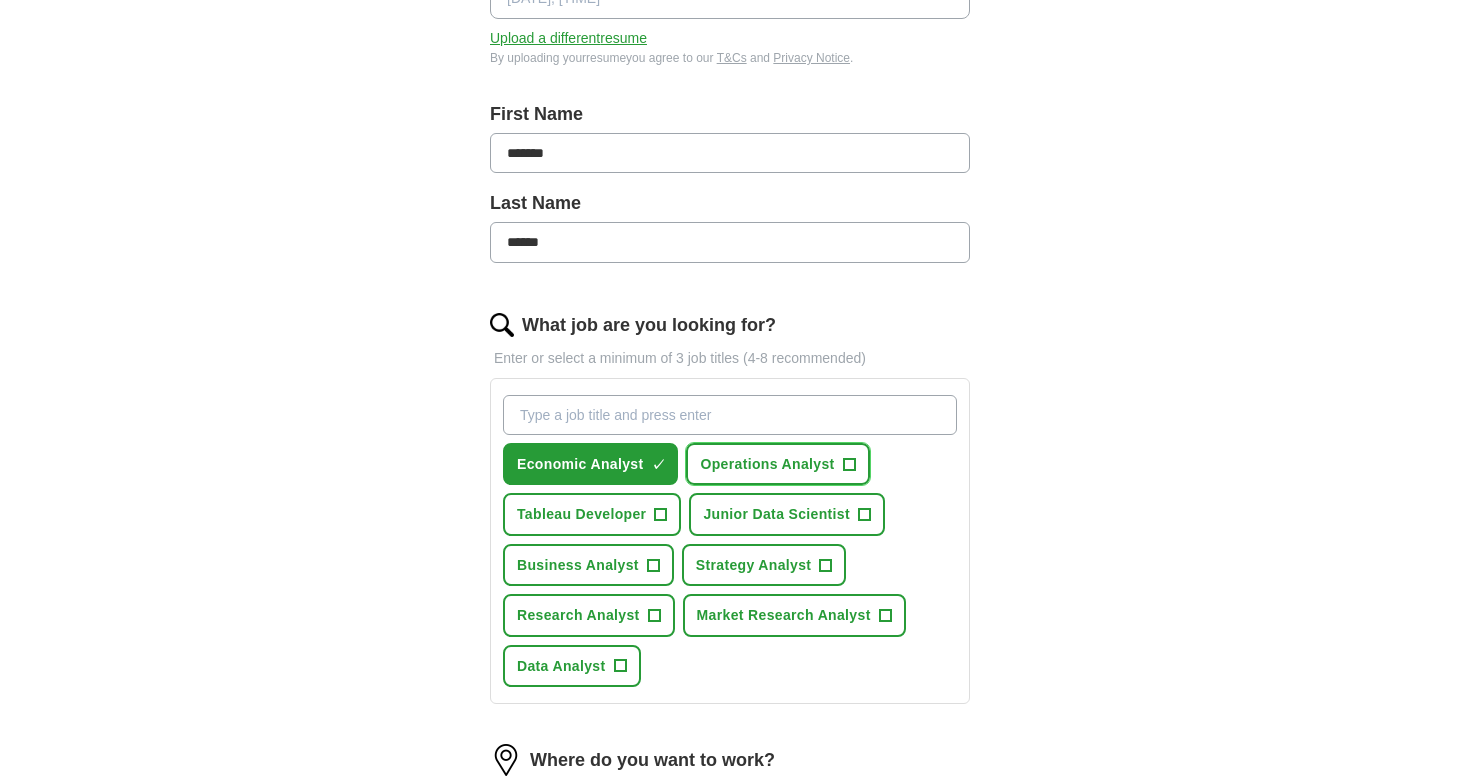 click on "Operations Analyst" at bounding box center (767, 464) 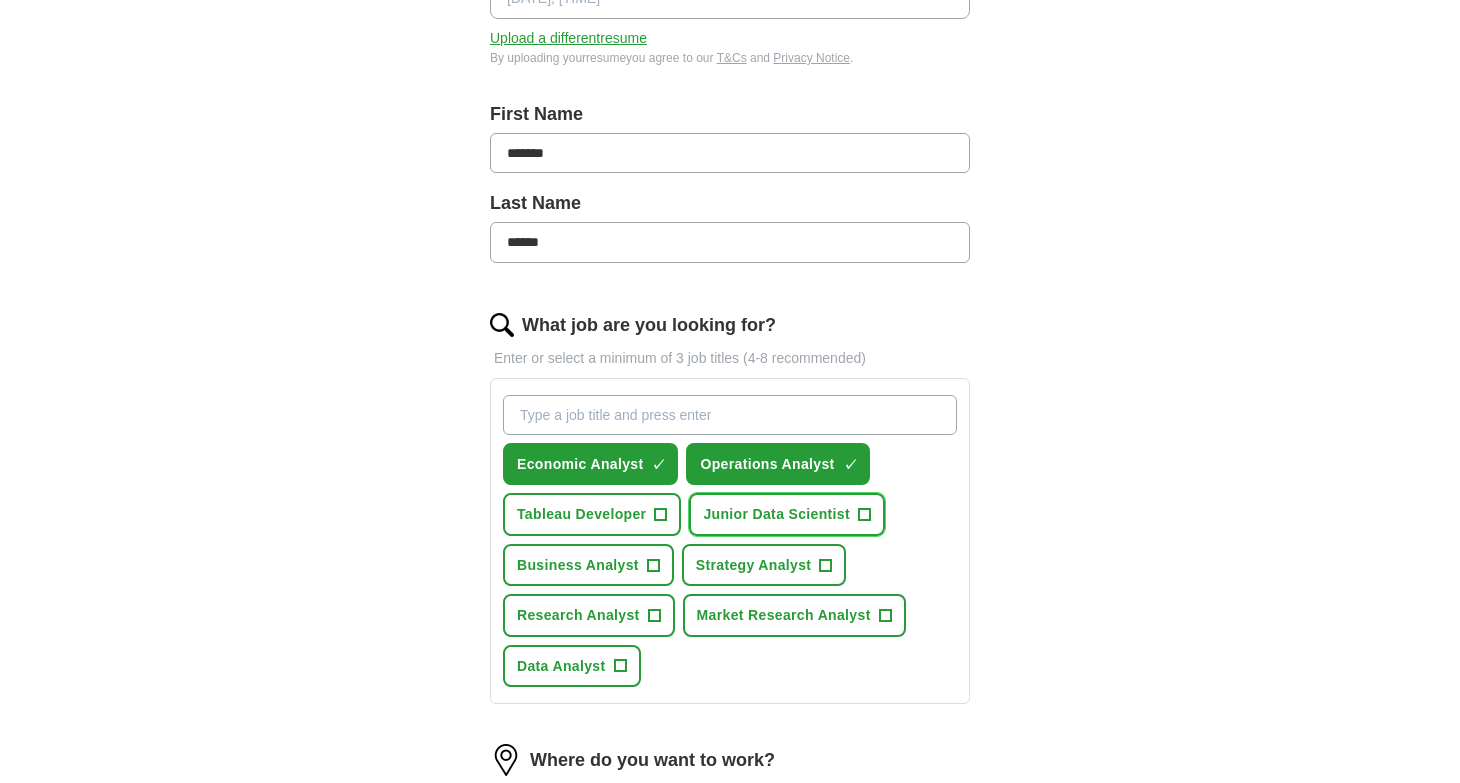 click on "Junior Data Scientist" at bounding box center (776, 514) 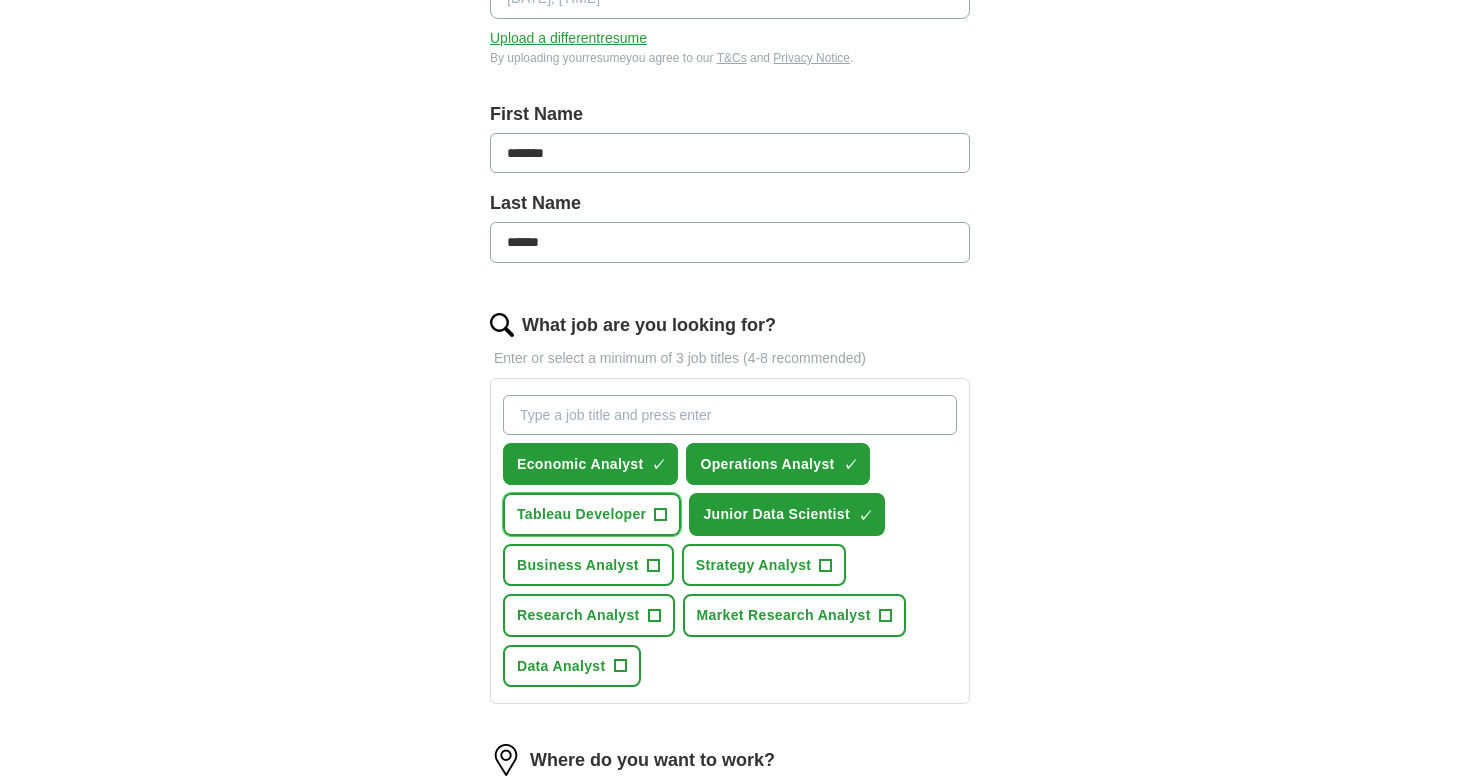 click on "Tableau Developer" at bounding box center (581, 514) 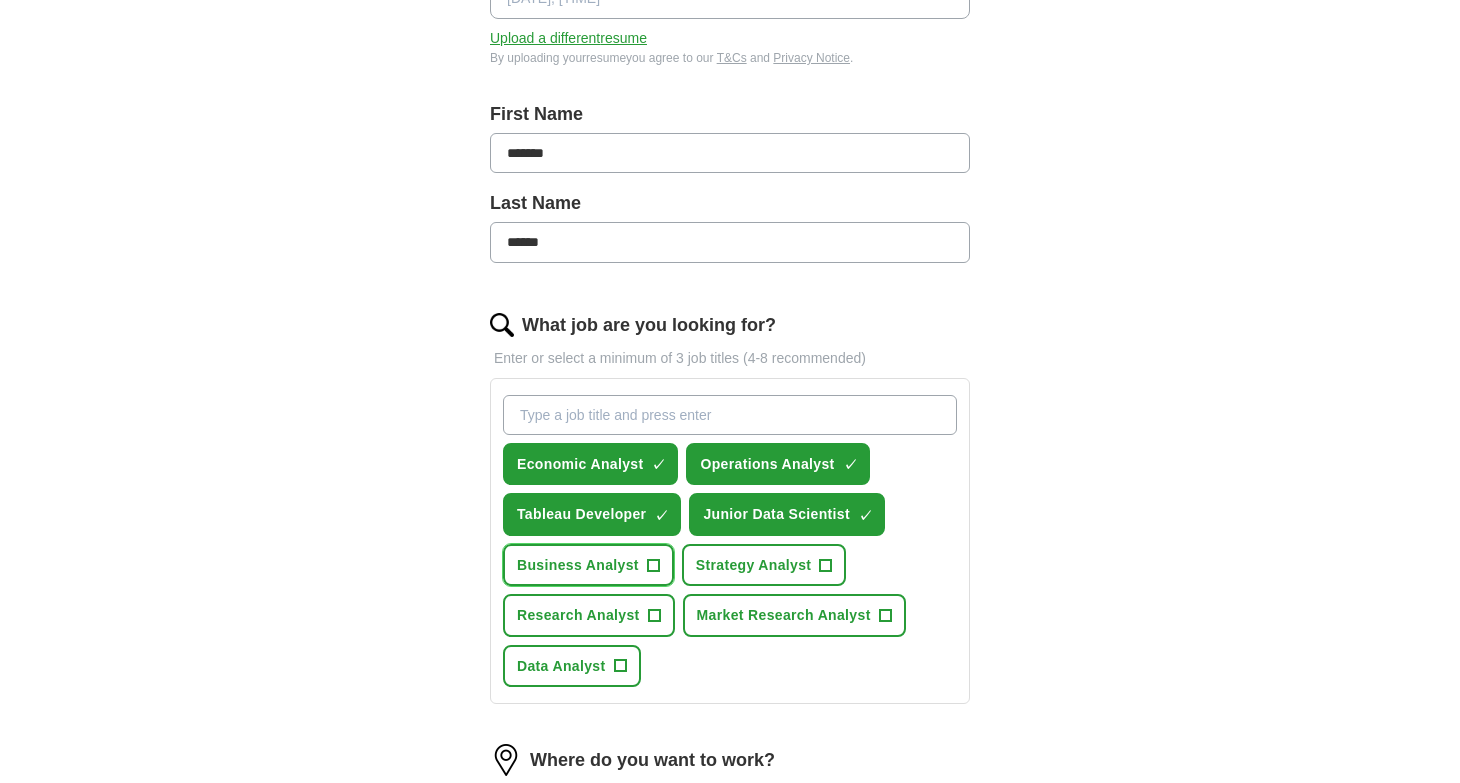 click on "Business Analyst" at bounding box center [578, 565] 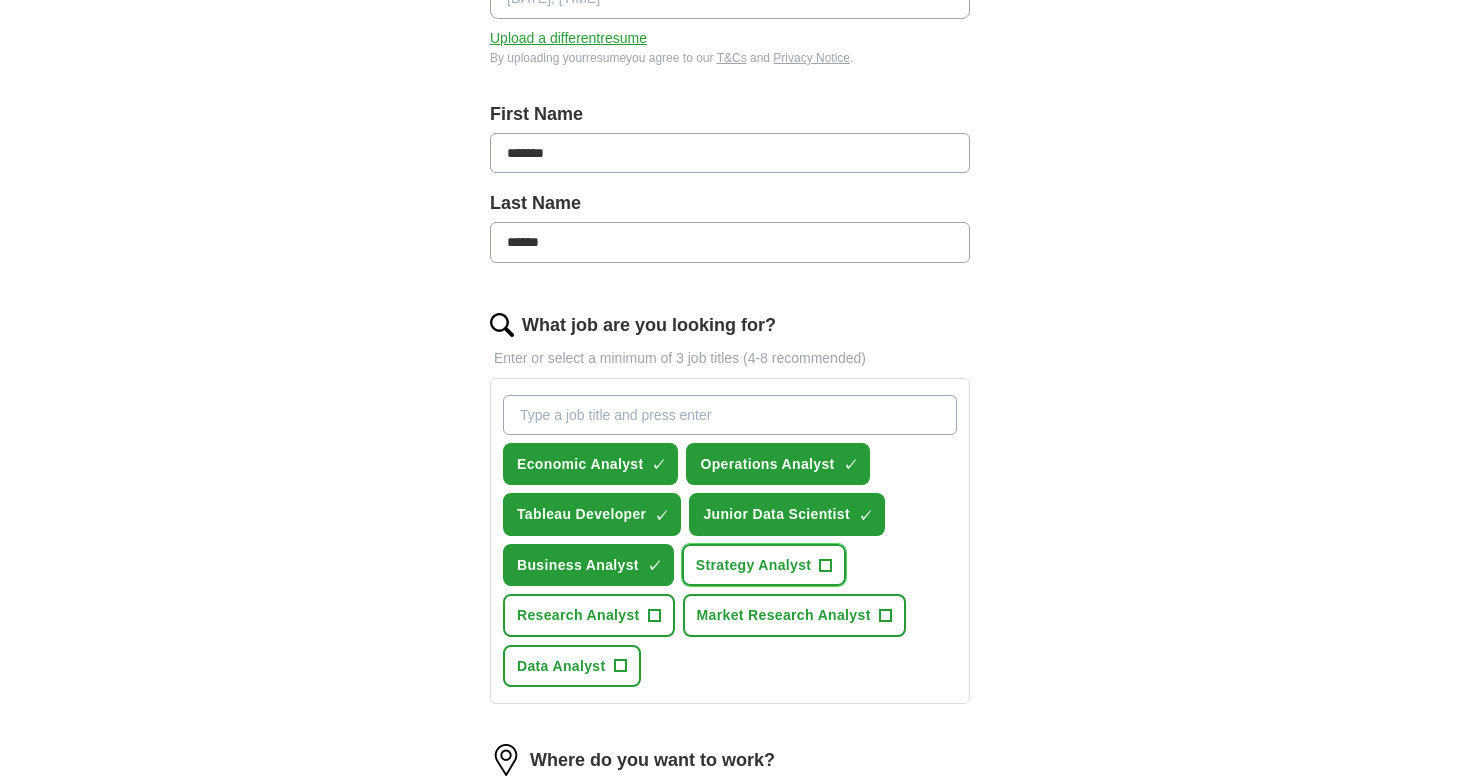 click on "Strategy Analyst" at bounding box center (754, 565) 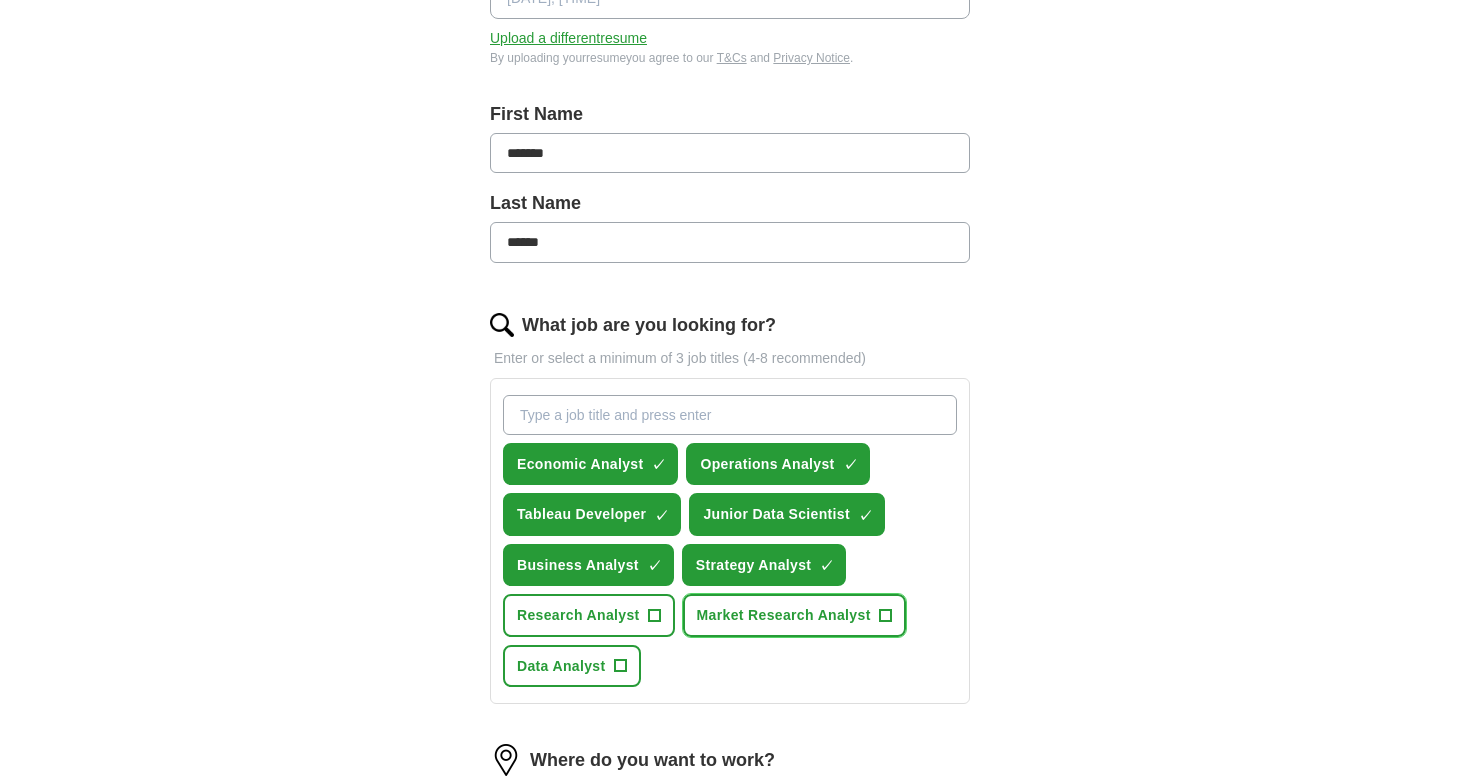 click on "Market Research Analyst" at bounding box center (784, 615) 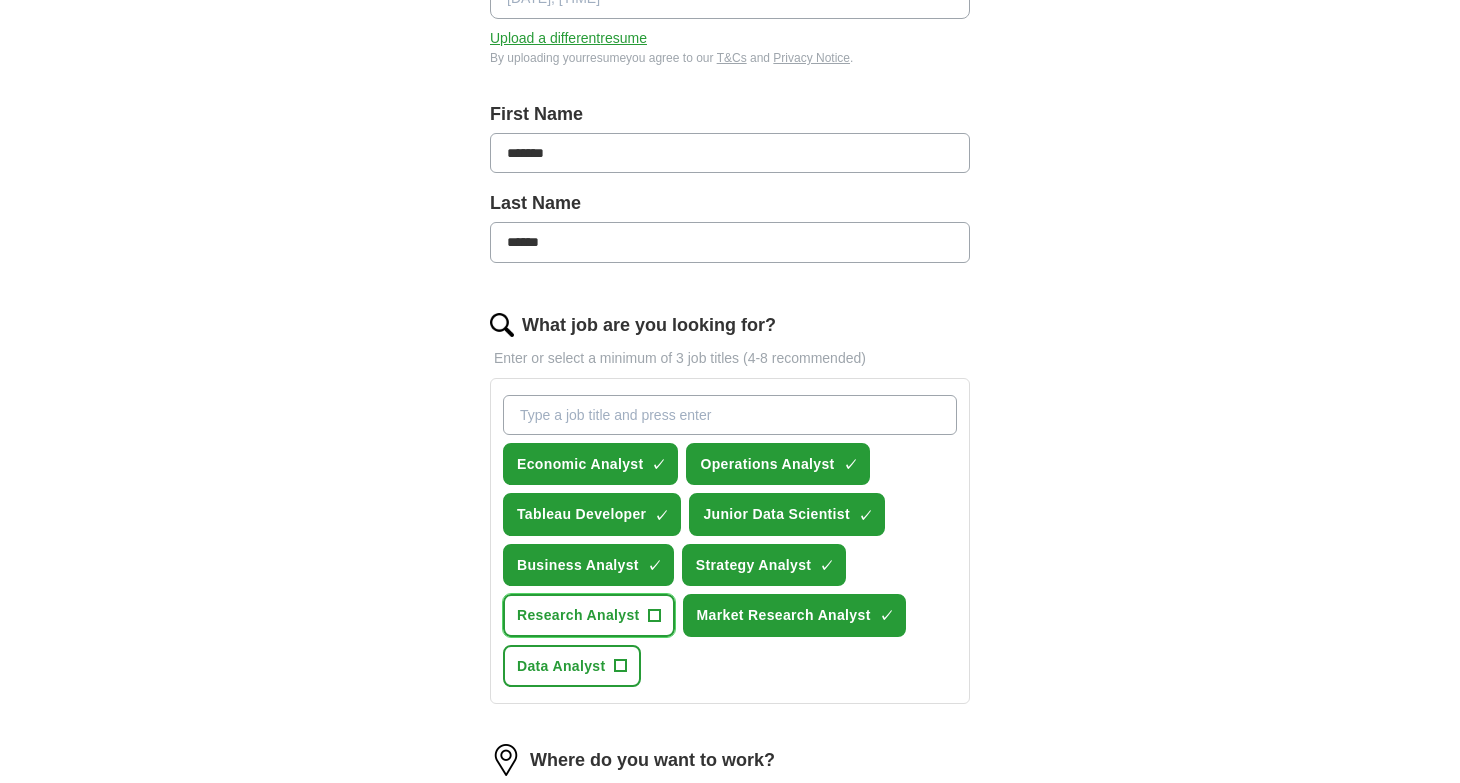 click on "Research Analyst" at bounding box center (578, 615) 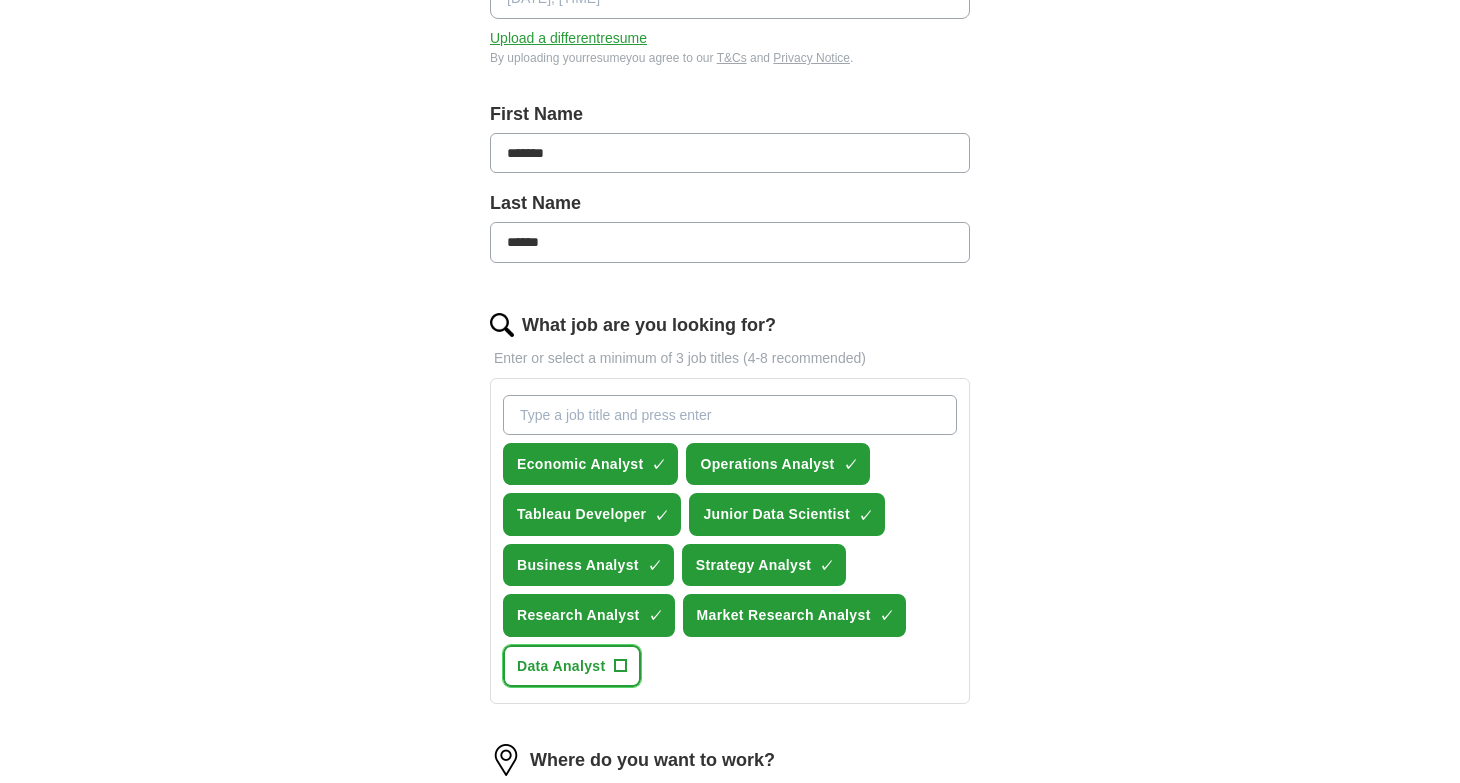 click on "Data Analyst +" at bounding box center [572, 666] 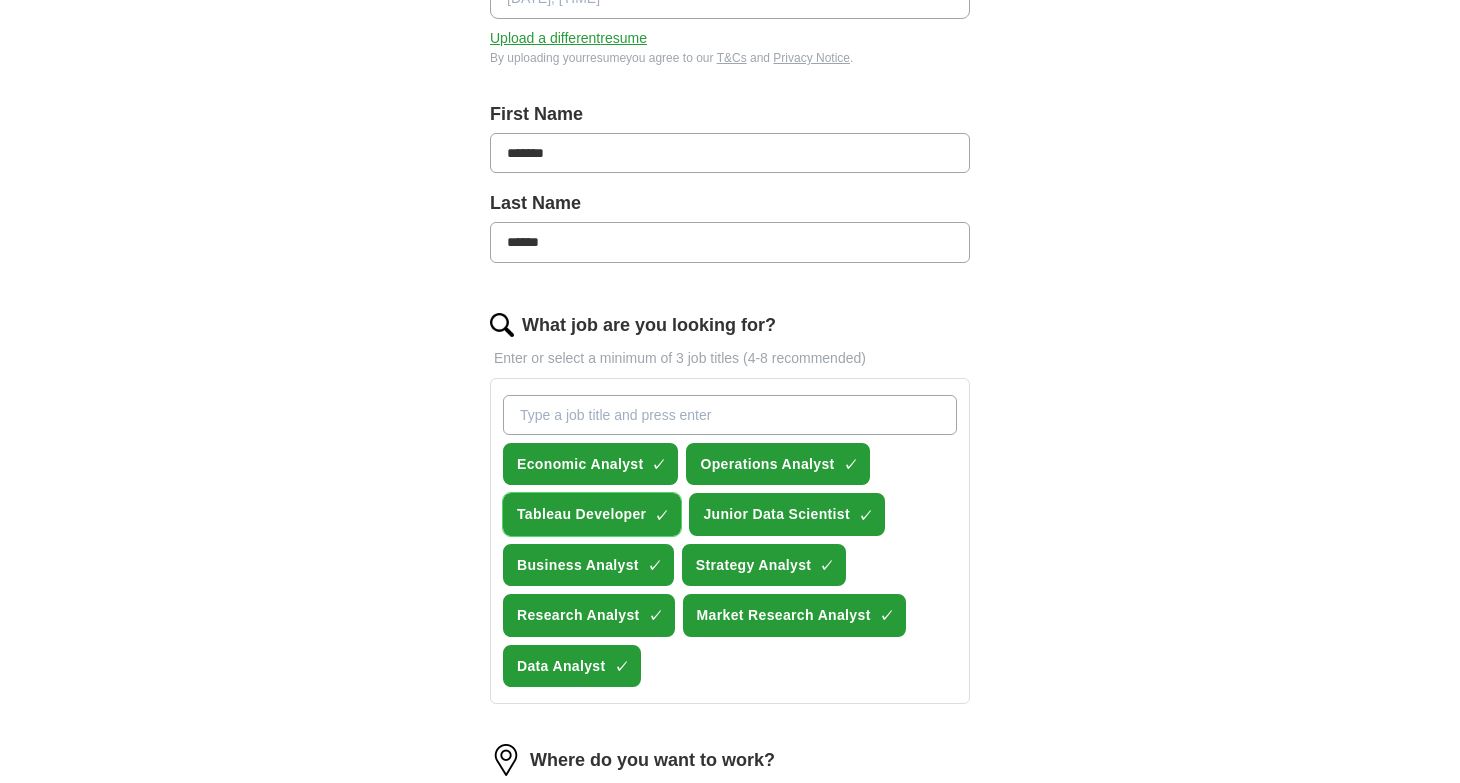 click on "Tableau Developer" at bounding box center (581, 514) 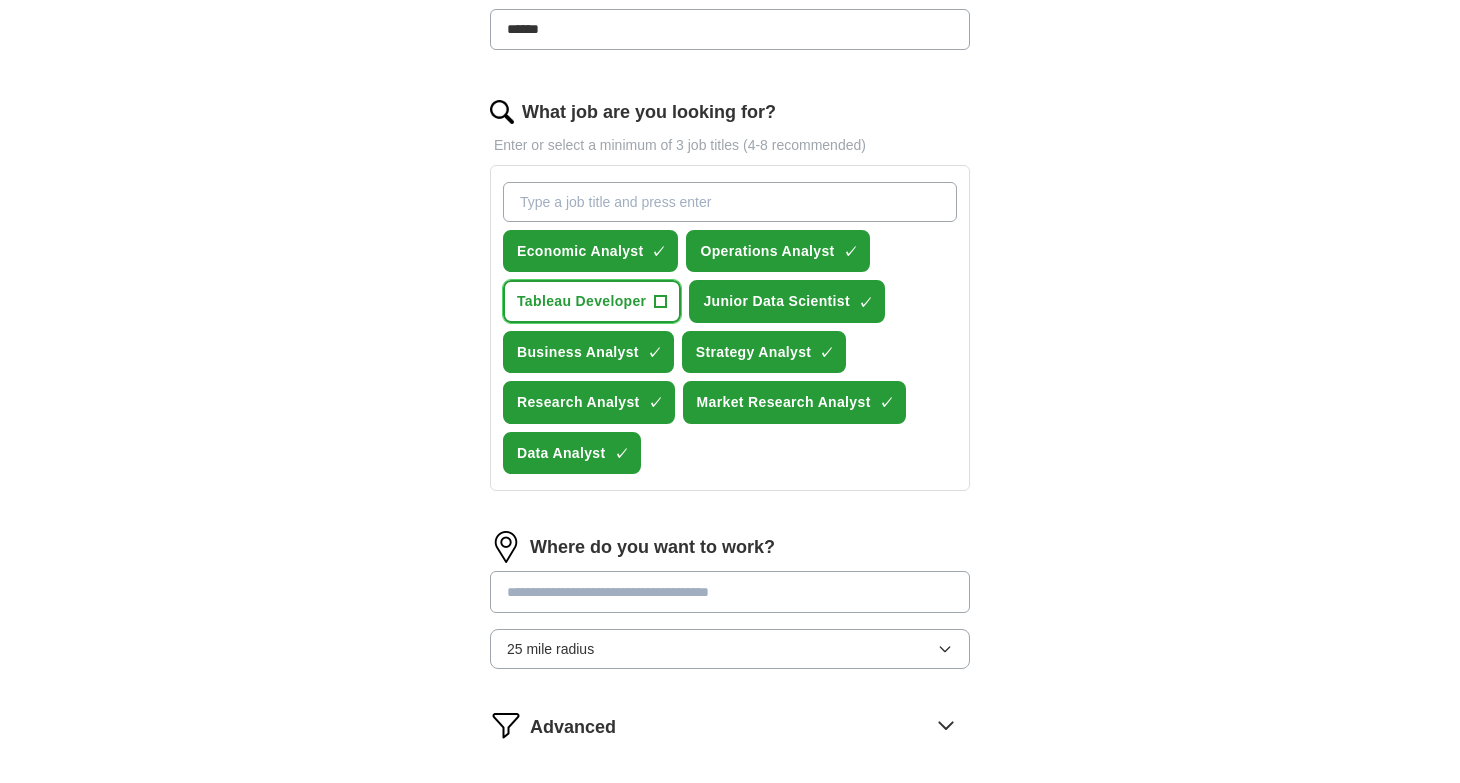 scroll, scrollTop: 687, scrollLeft: 0, axis: vertical 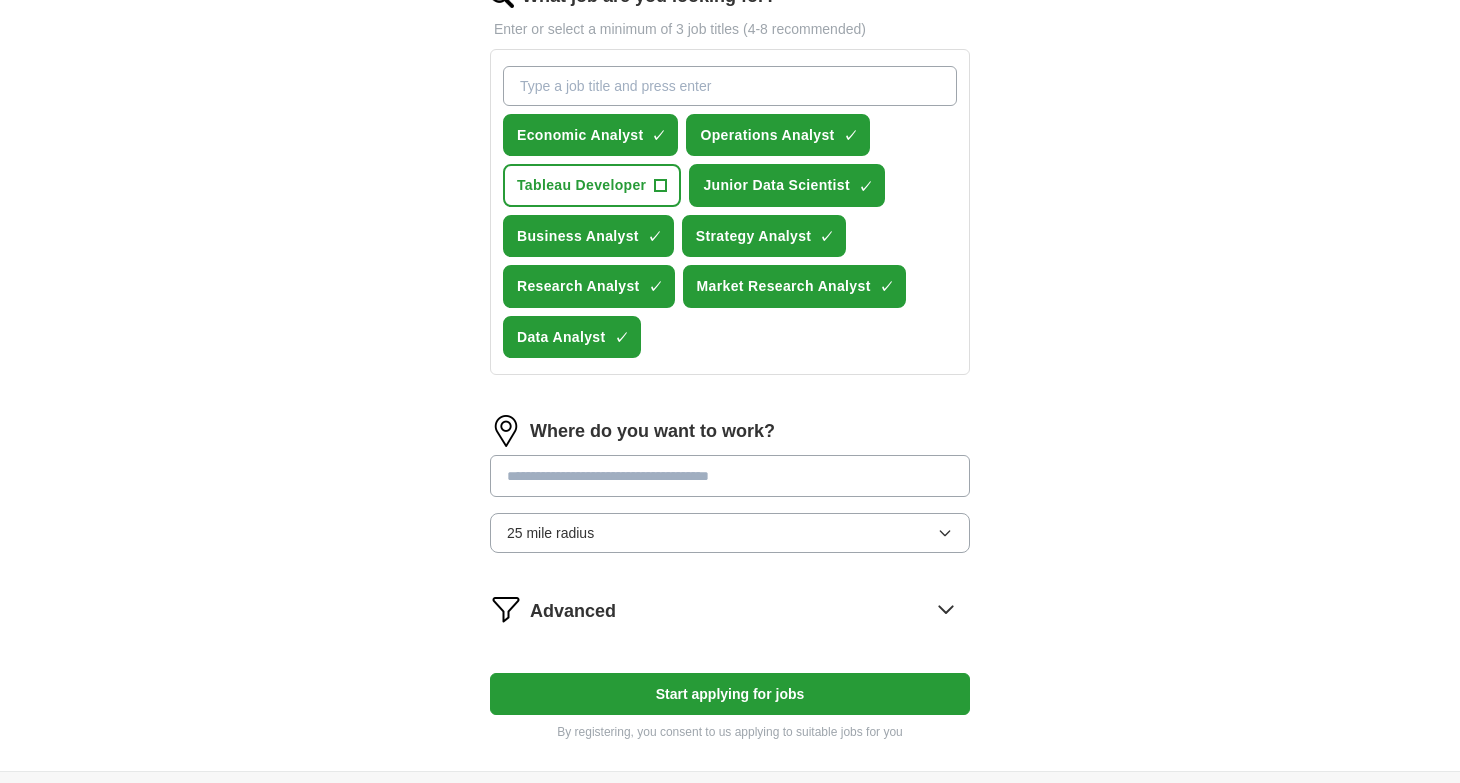 click at bounding box center (730, 476) 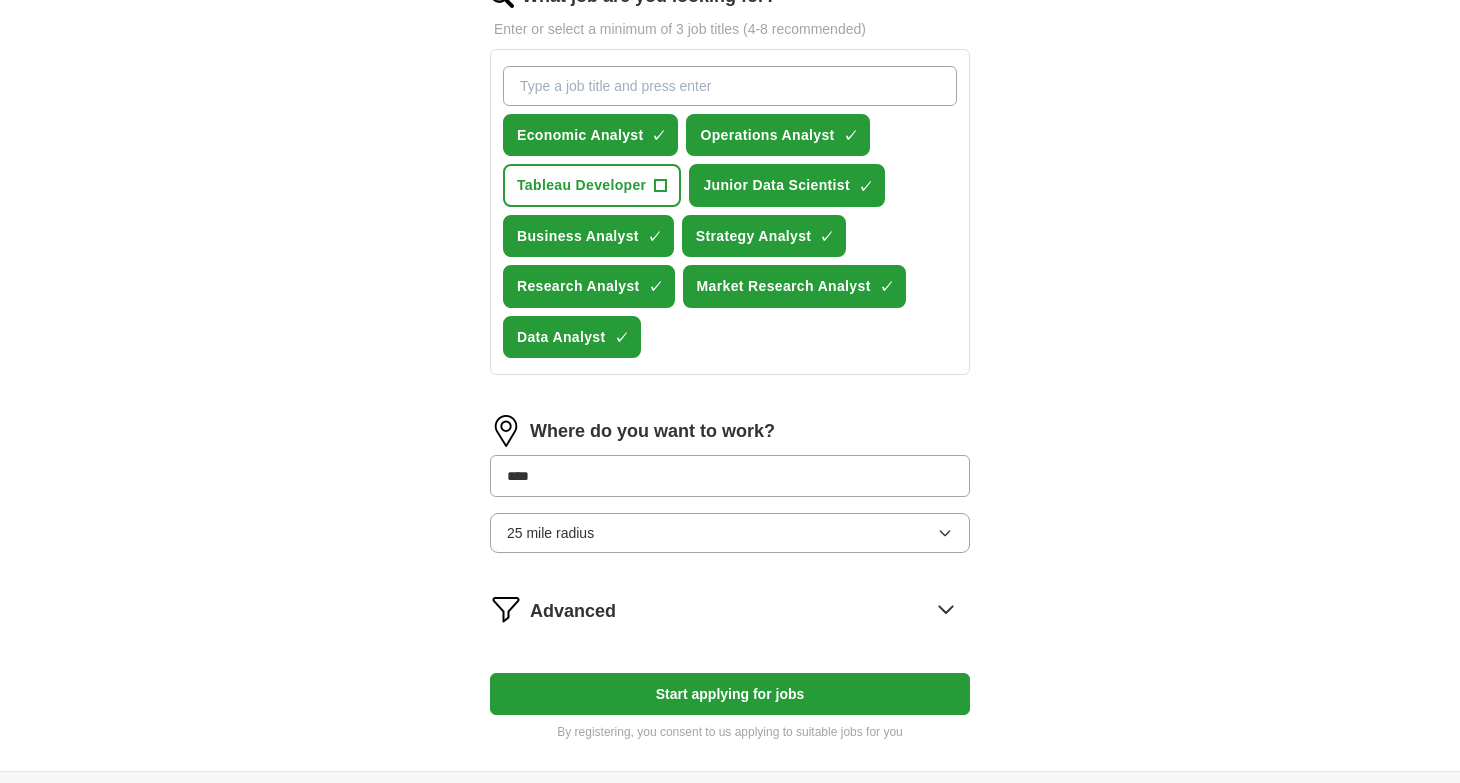 type on "*****" 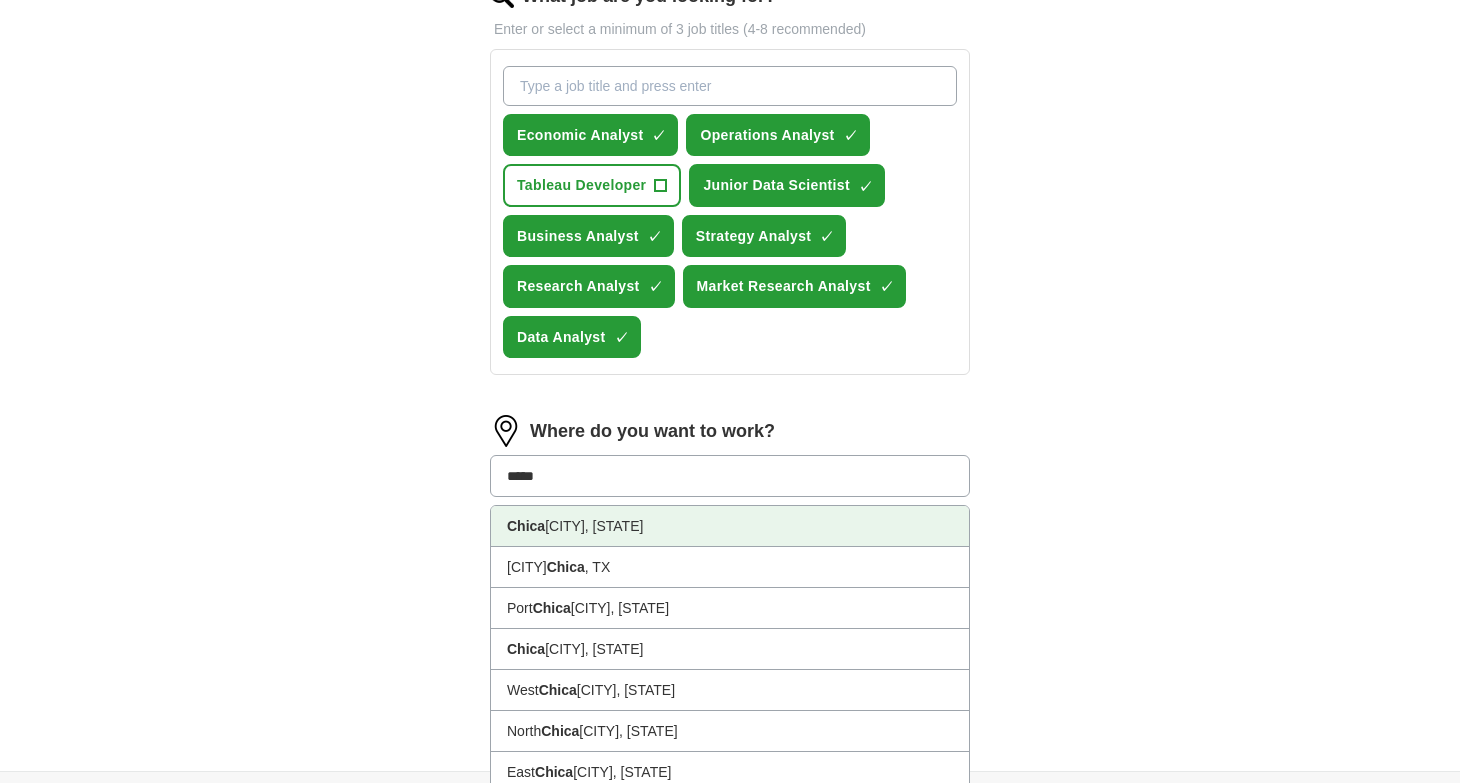 click on "[CITY], [STATE]" at bounding box center [730, 526] 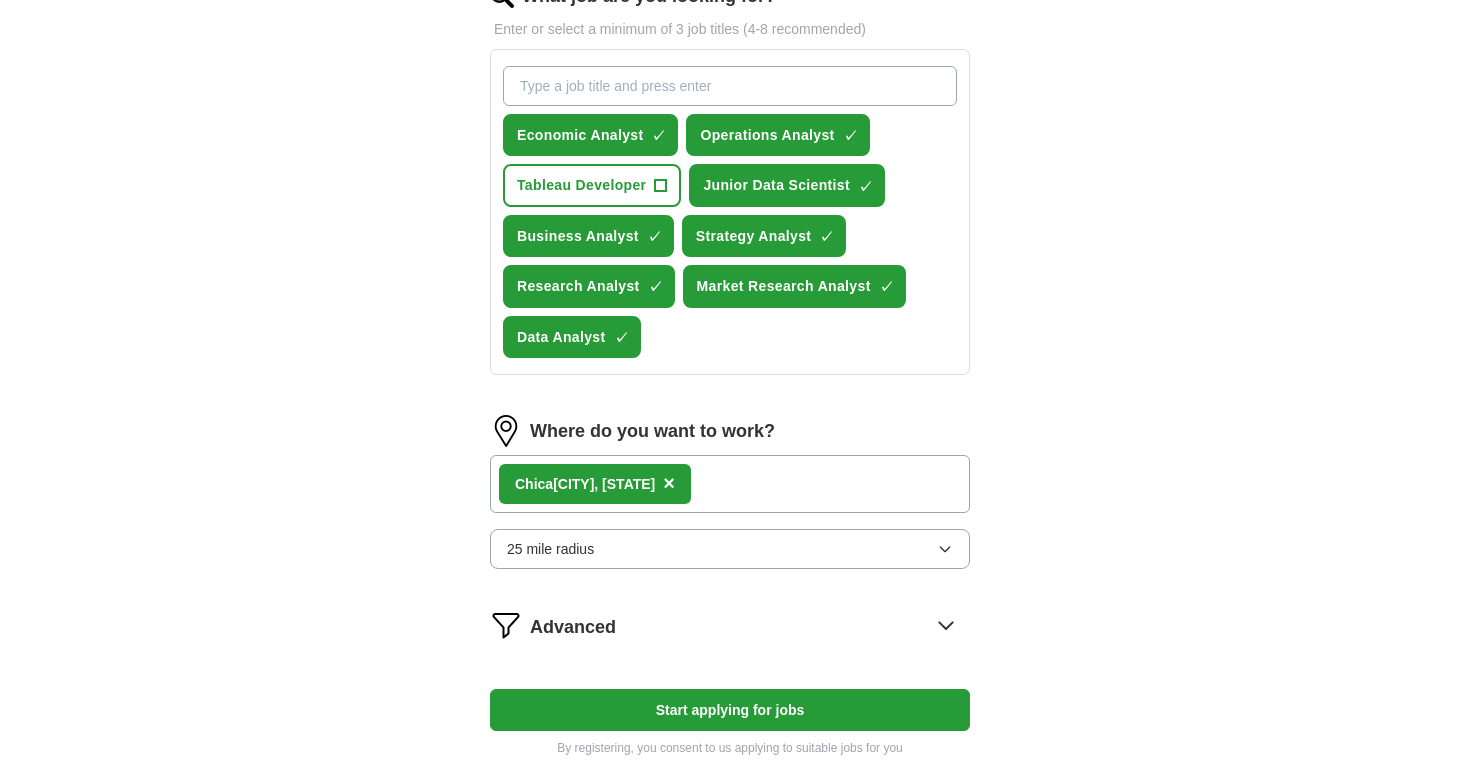 scroll, scrollTop: 899, scrollLeft: 0, axis: vertical 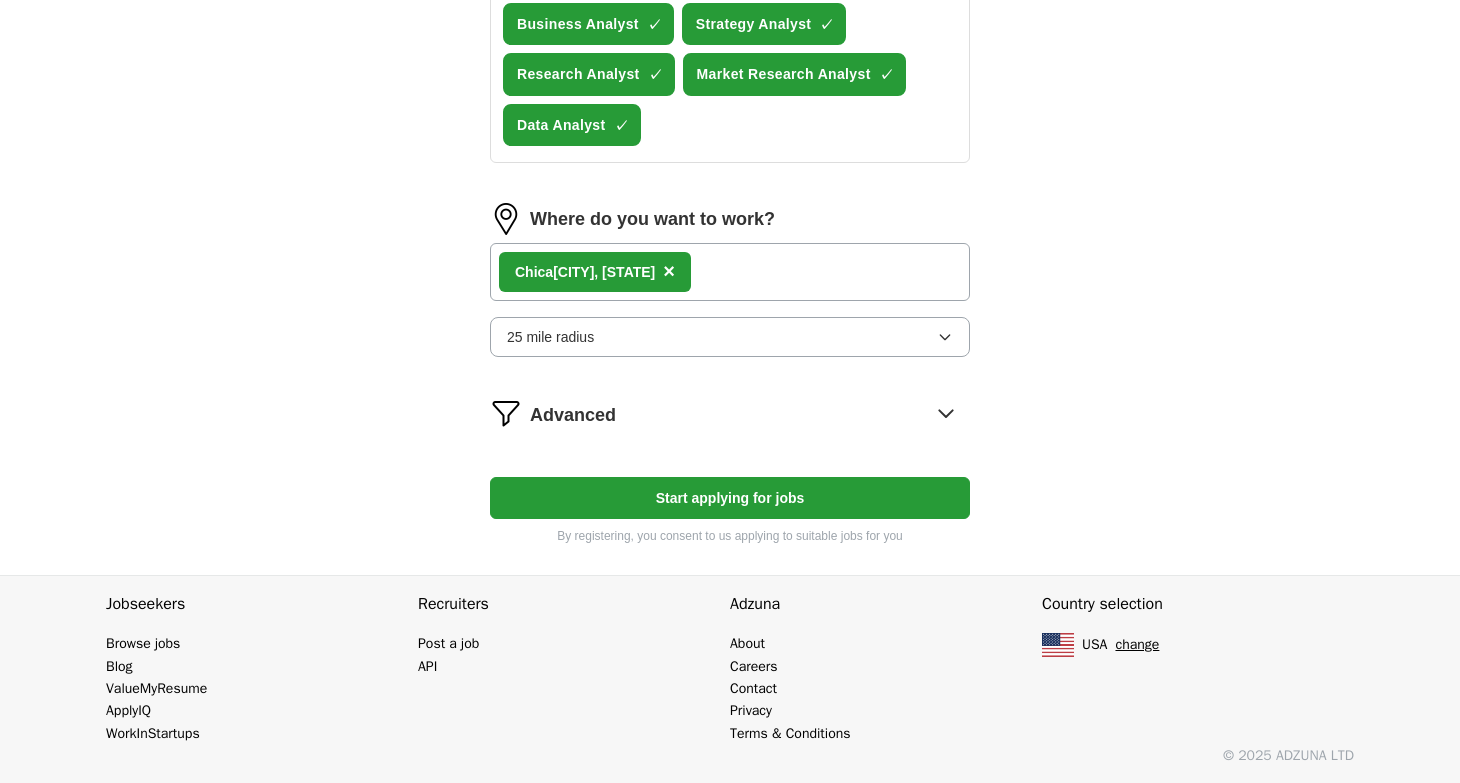 click on "Start applying for jobs" at bounding box center [730, 498] 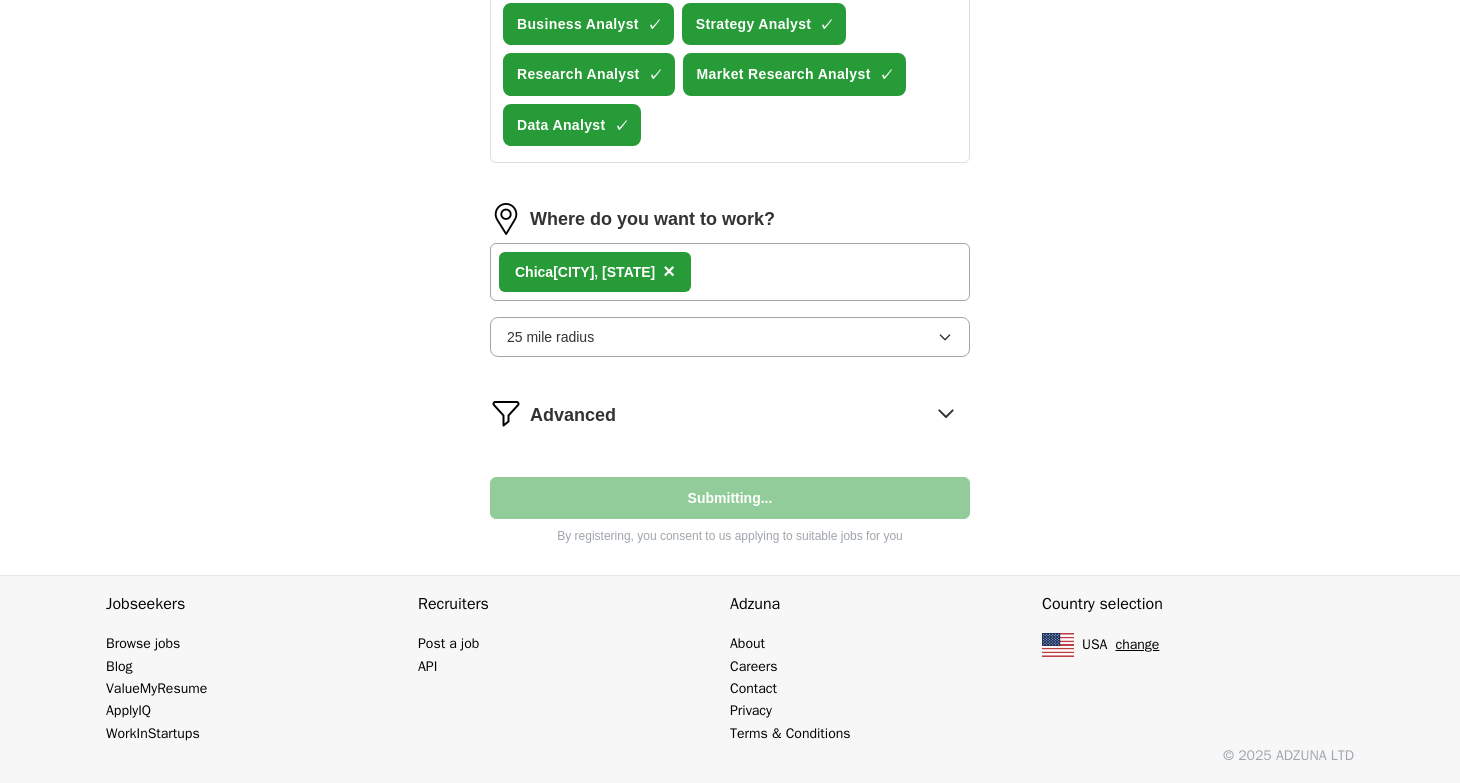 select on "**" 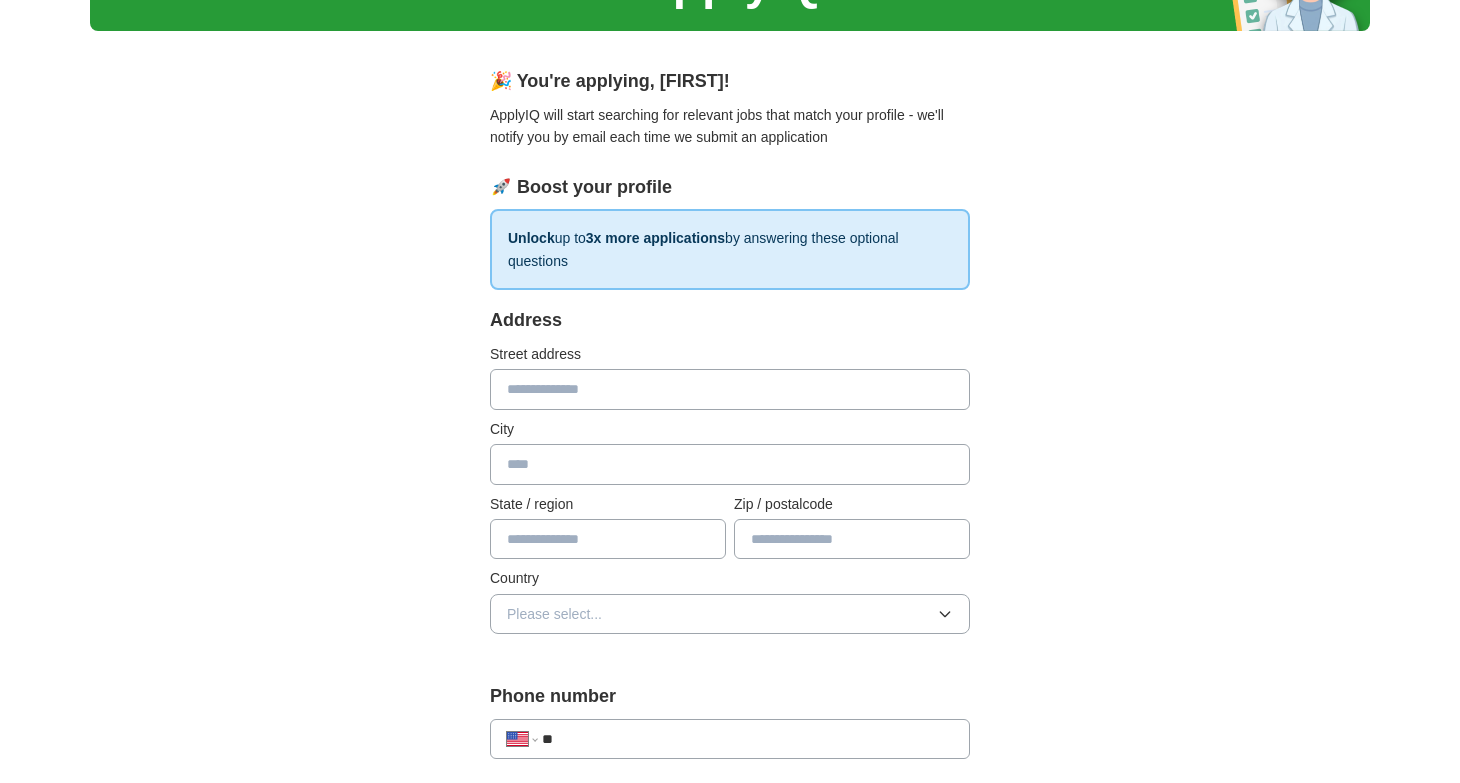 scroll, scrollTop: 336, scrollLeft: 0, axis: vertical 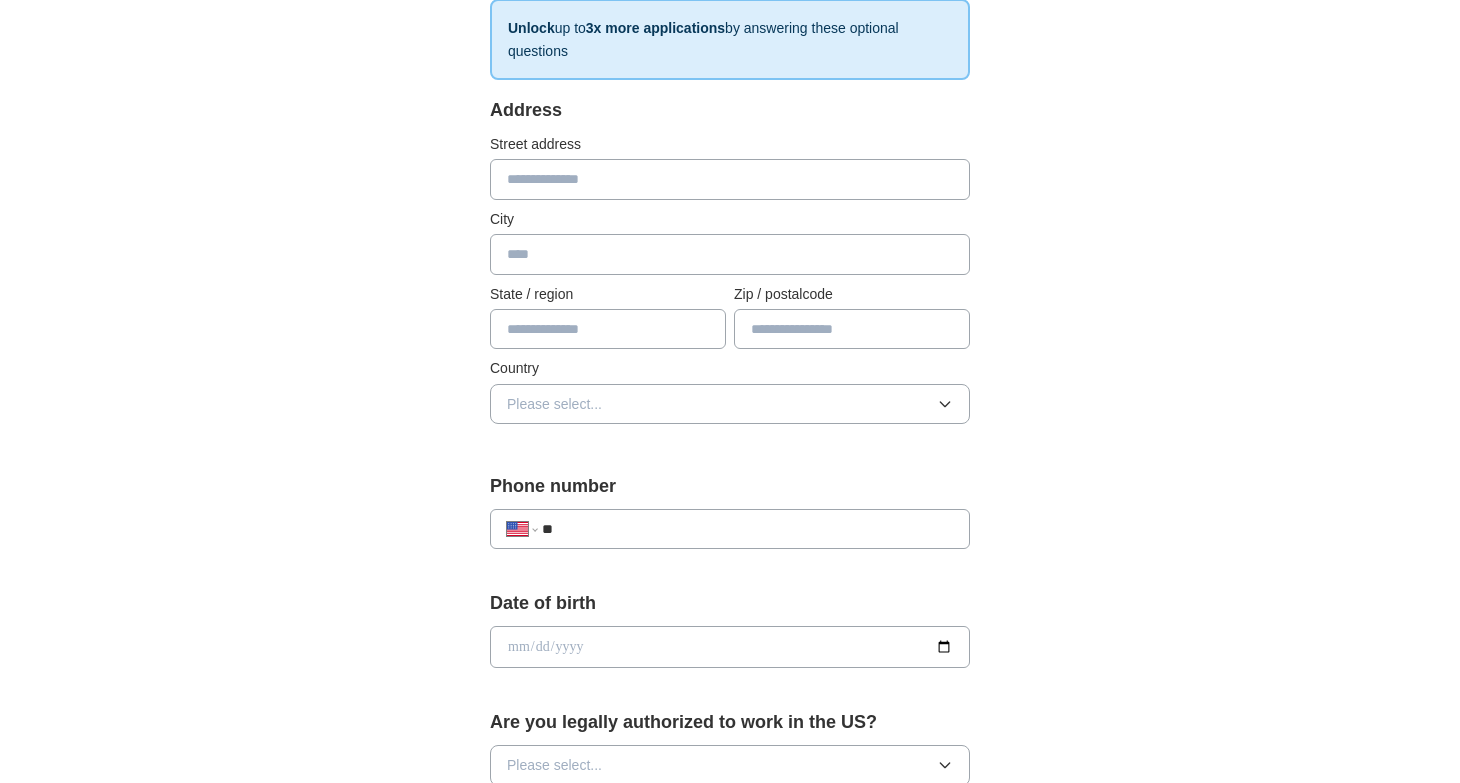 click at bounding box center [730, 179] 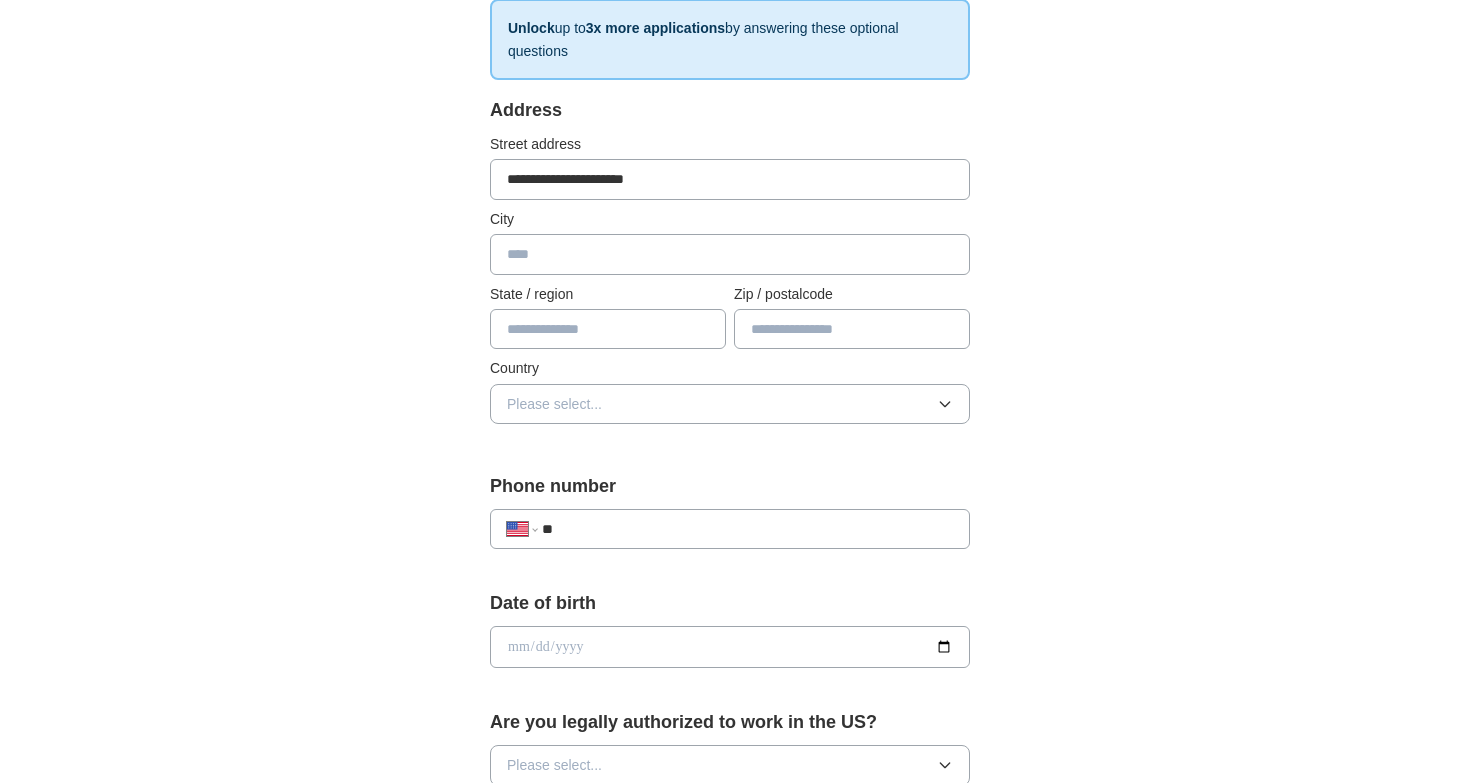 type on "*******" 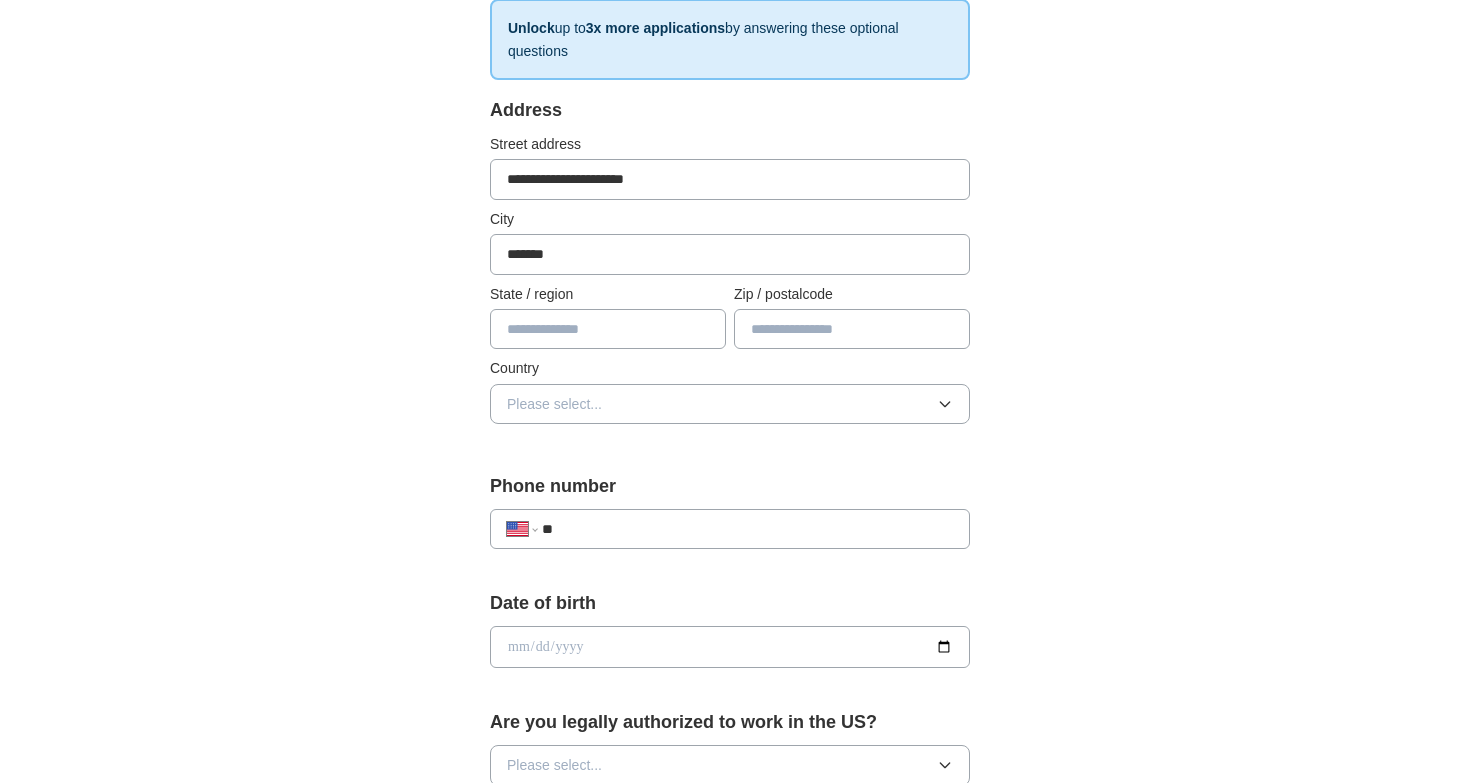 type on "********" 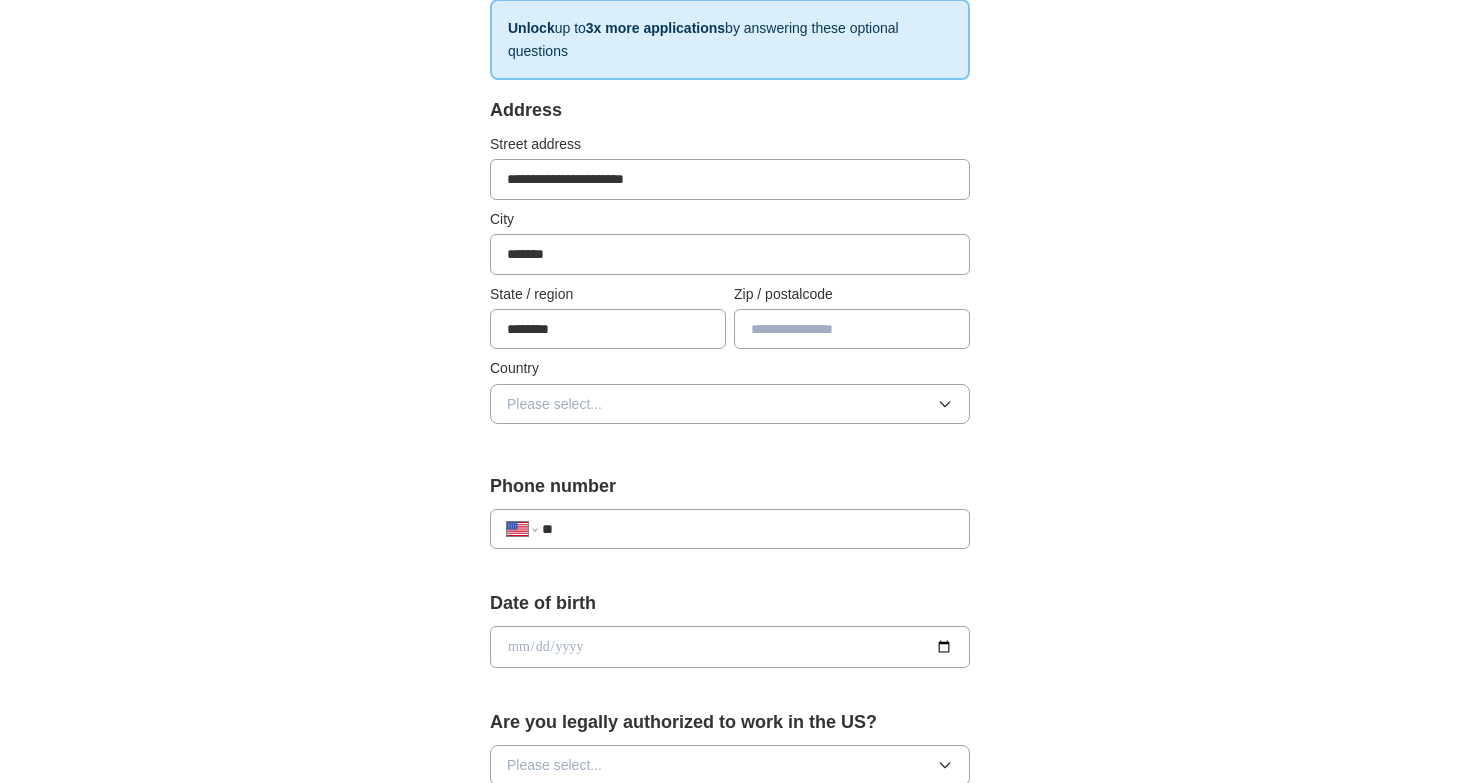 type on "*****" 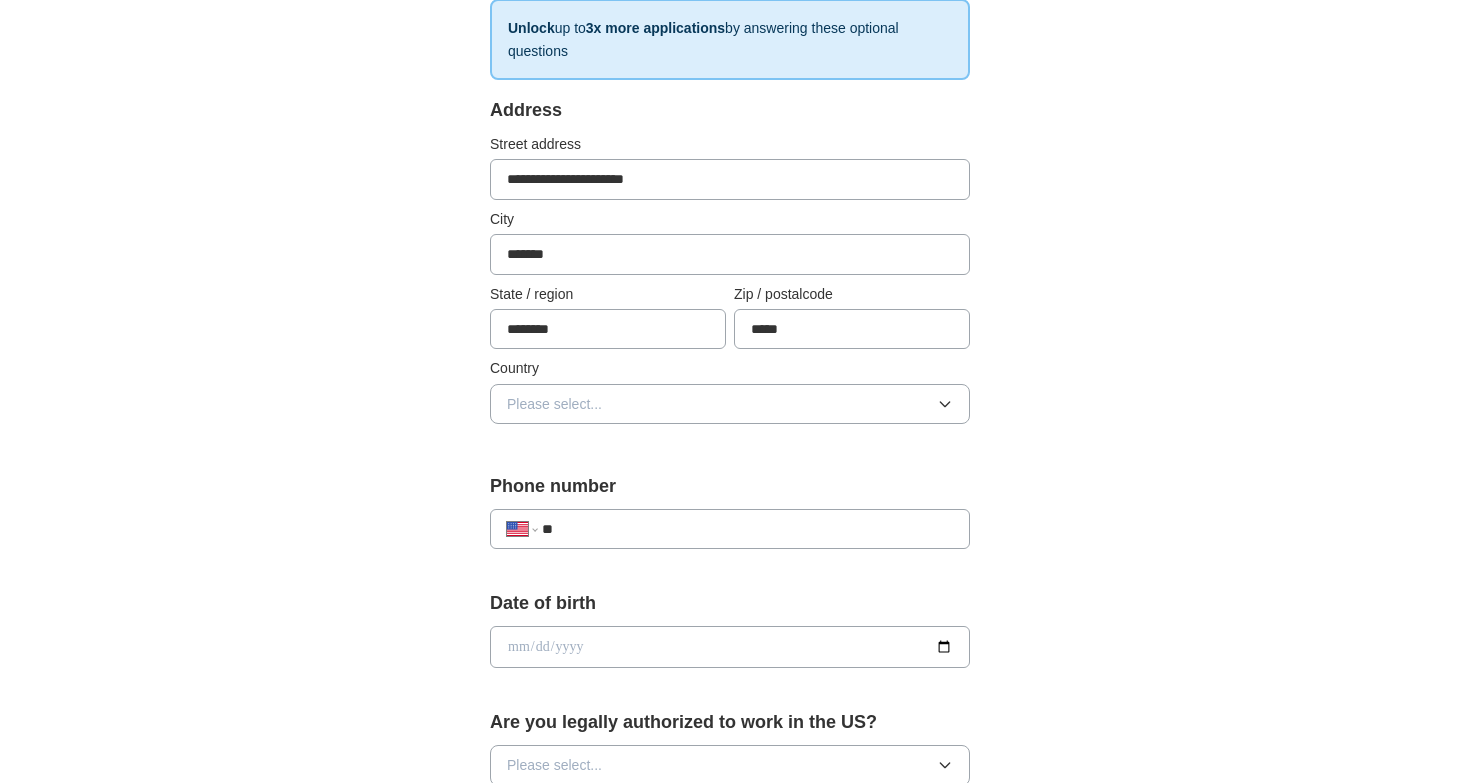 click on "Please select..." at bounding box center [554, 404] 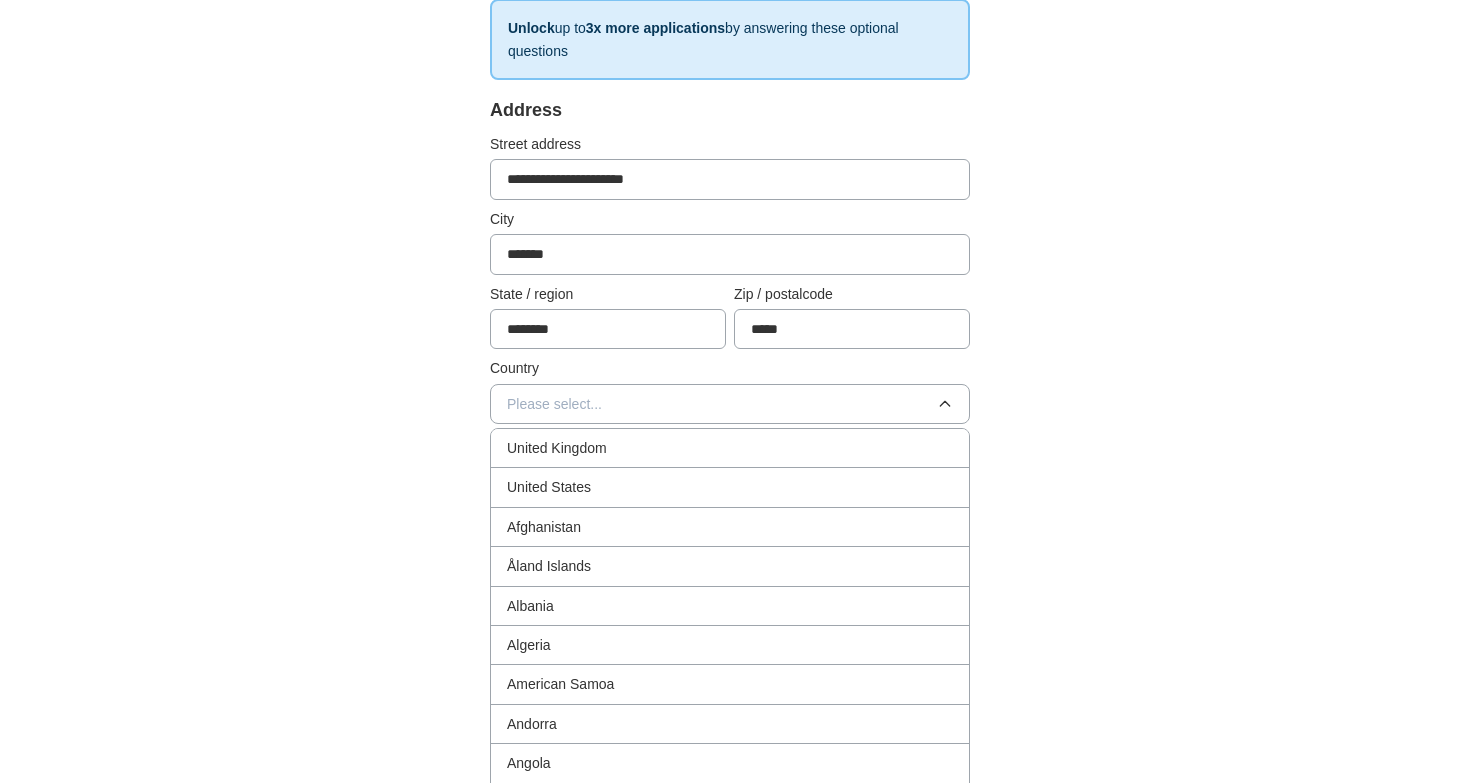 click on "United States" at bounding box center (549, 487) 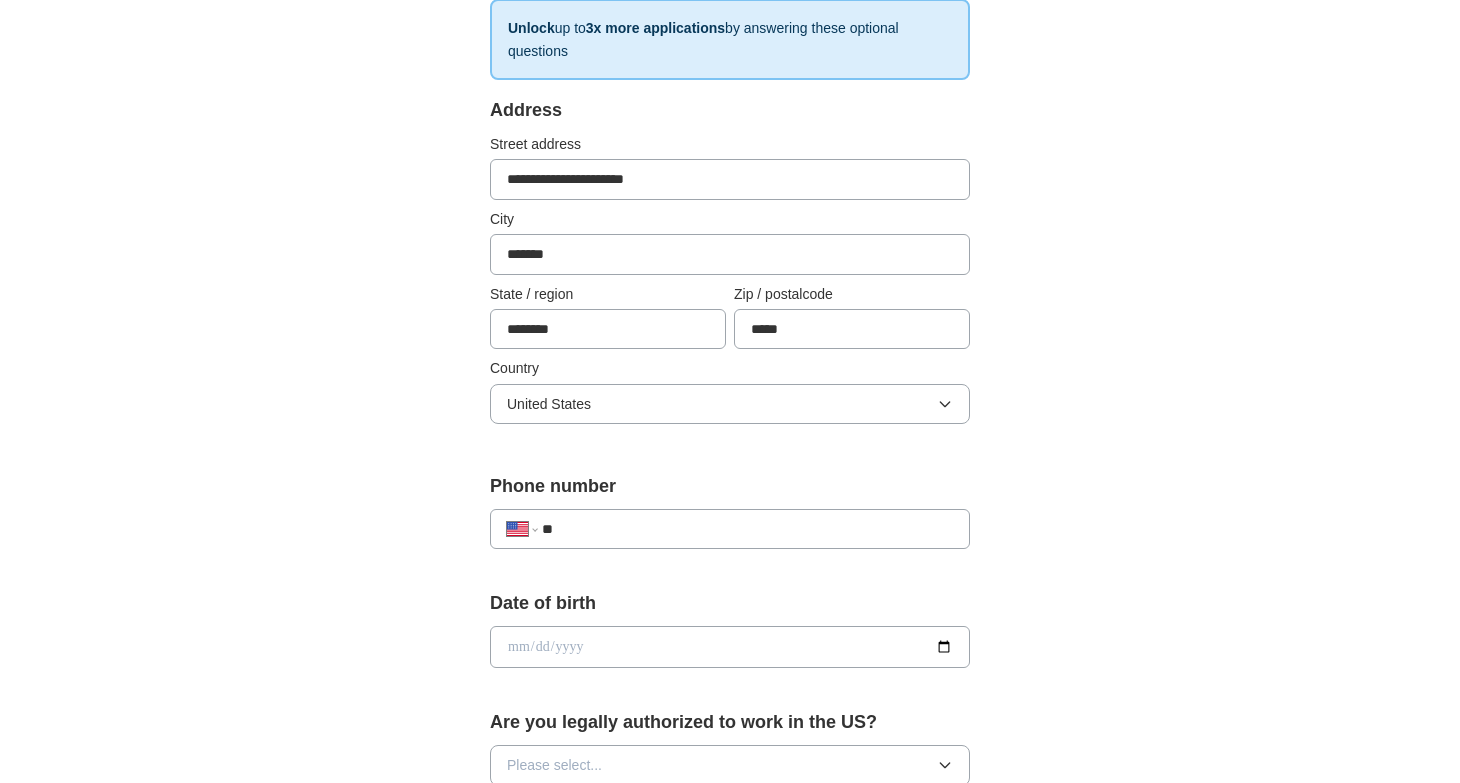 click on "**" at bounding box center (747, 529) 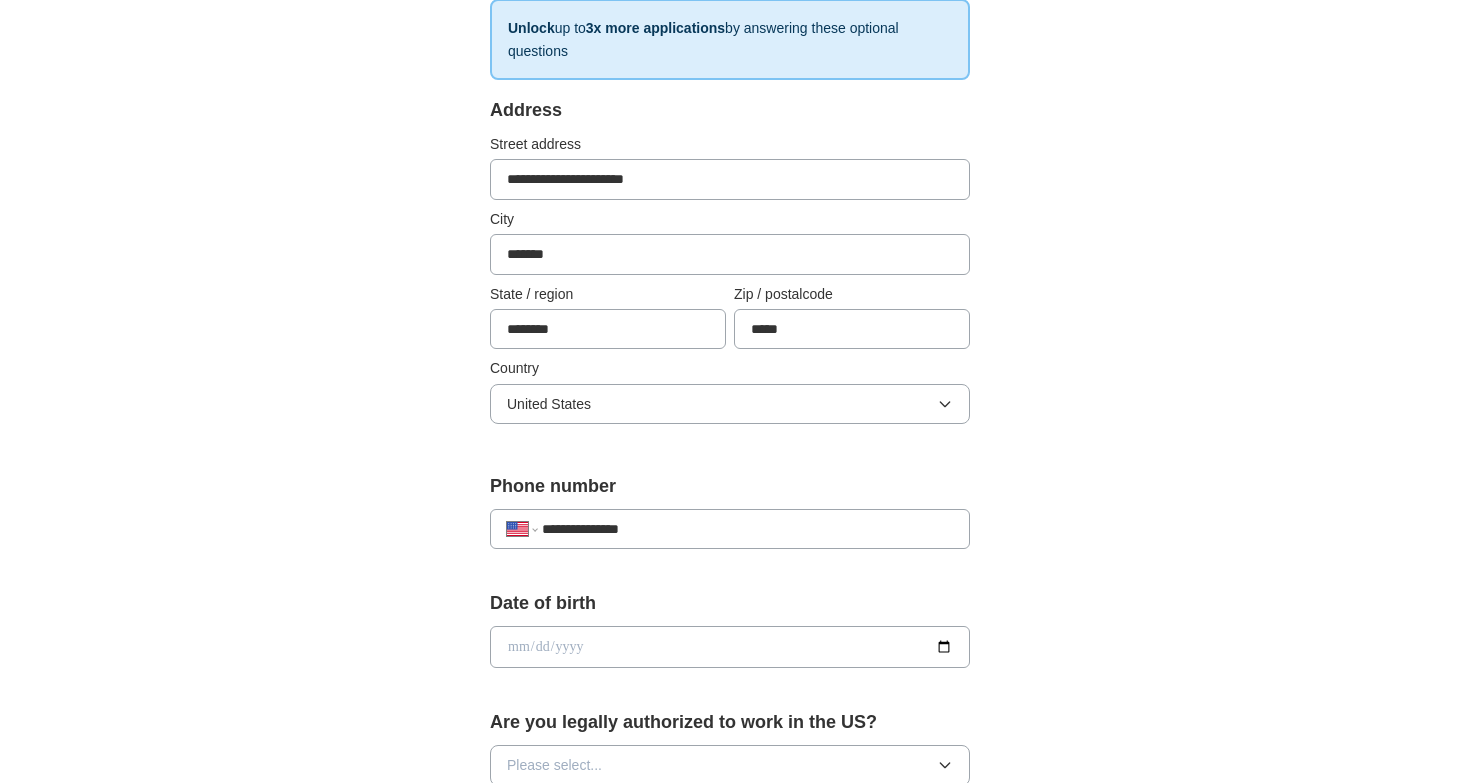 type on "**********" 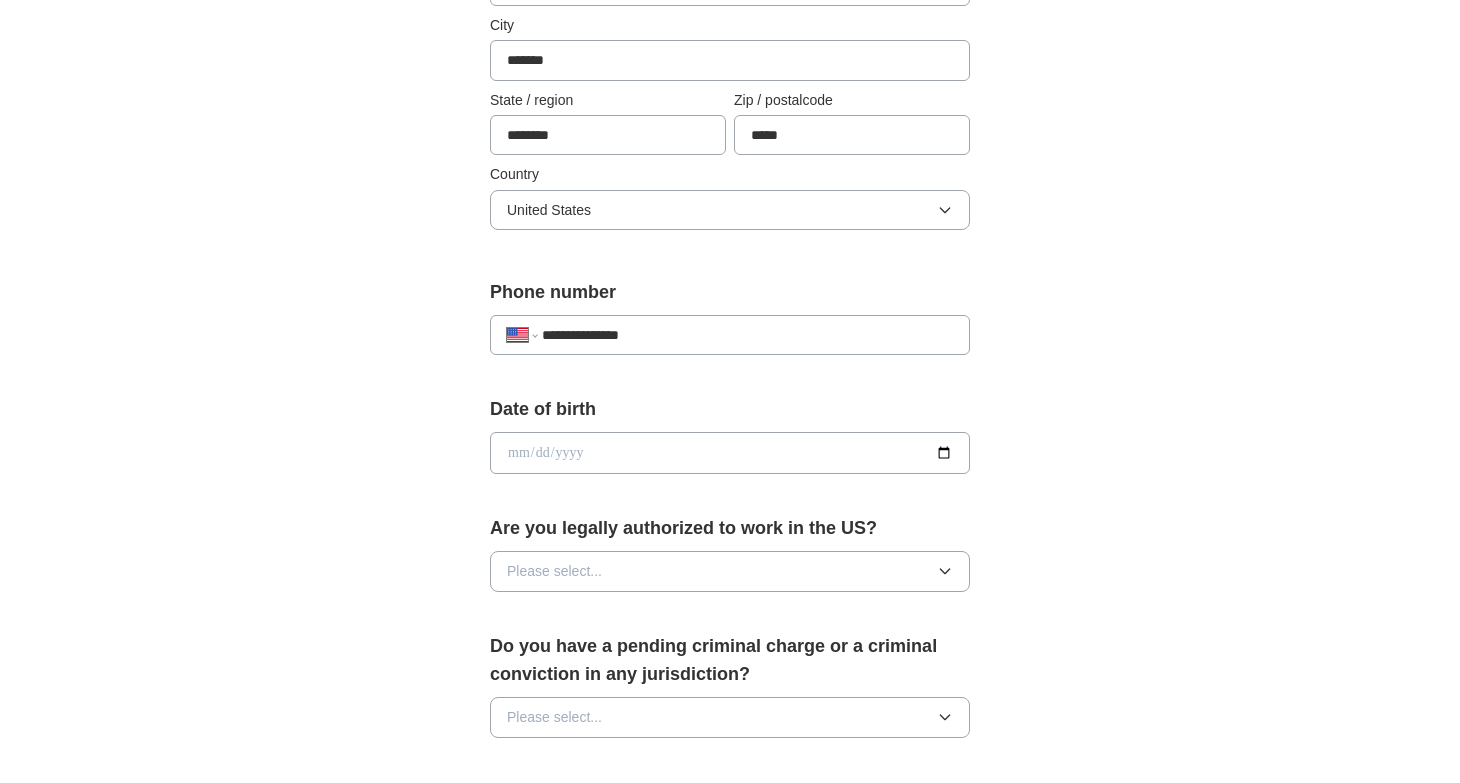 scroll, scrollTop: 681, scrollLeft: 0, axis: vertical 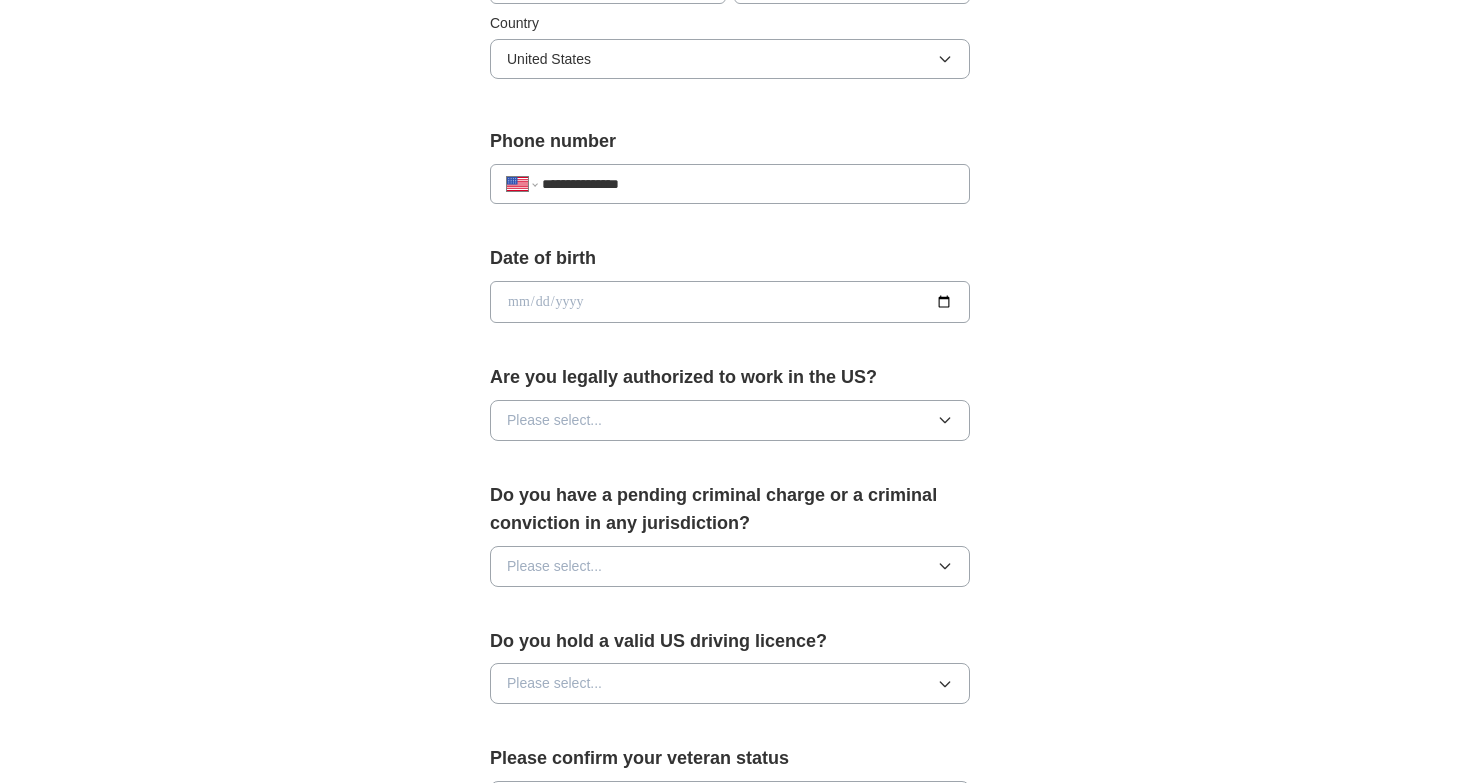 click at bounding box center (730, 302) 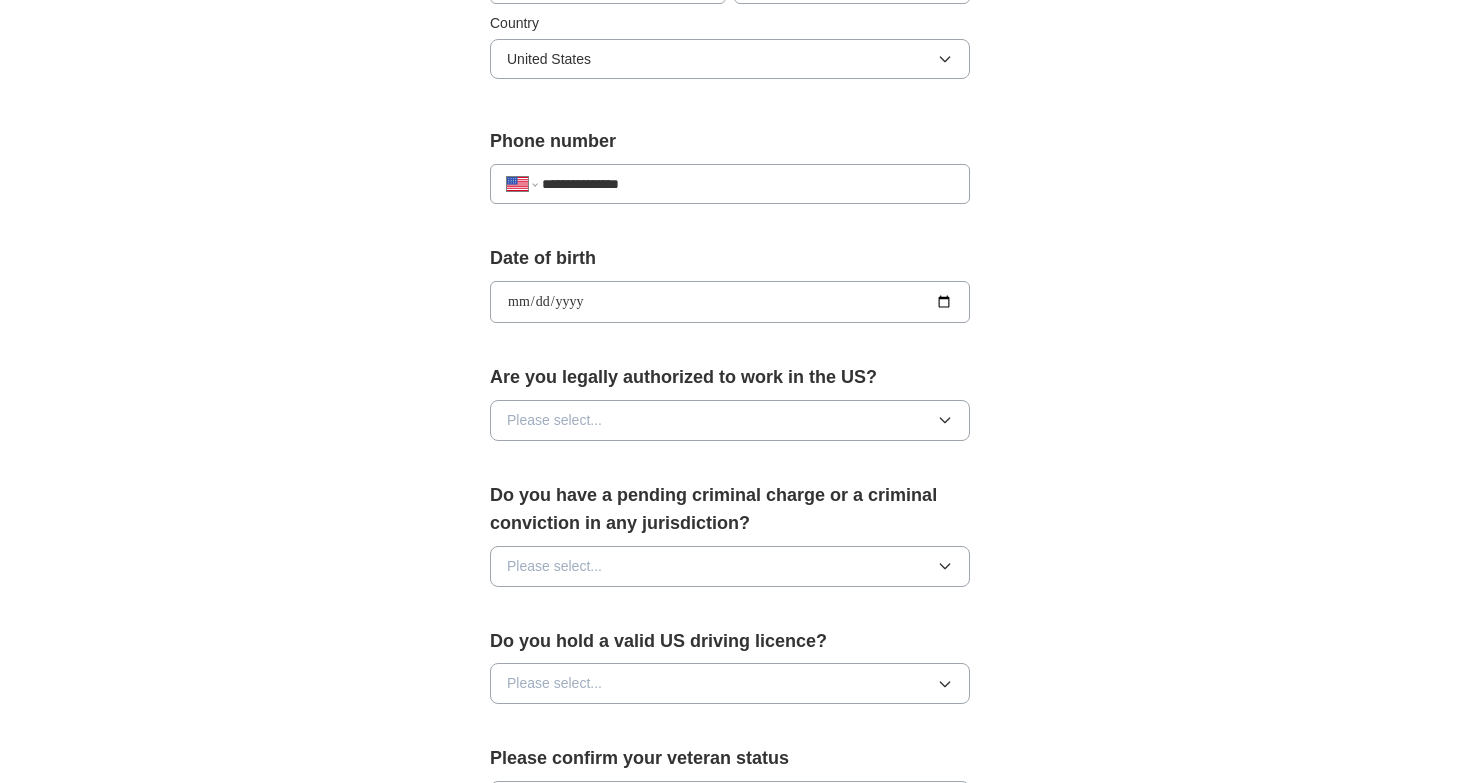 type on "**********" 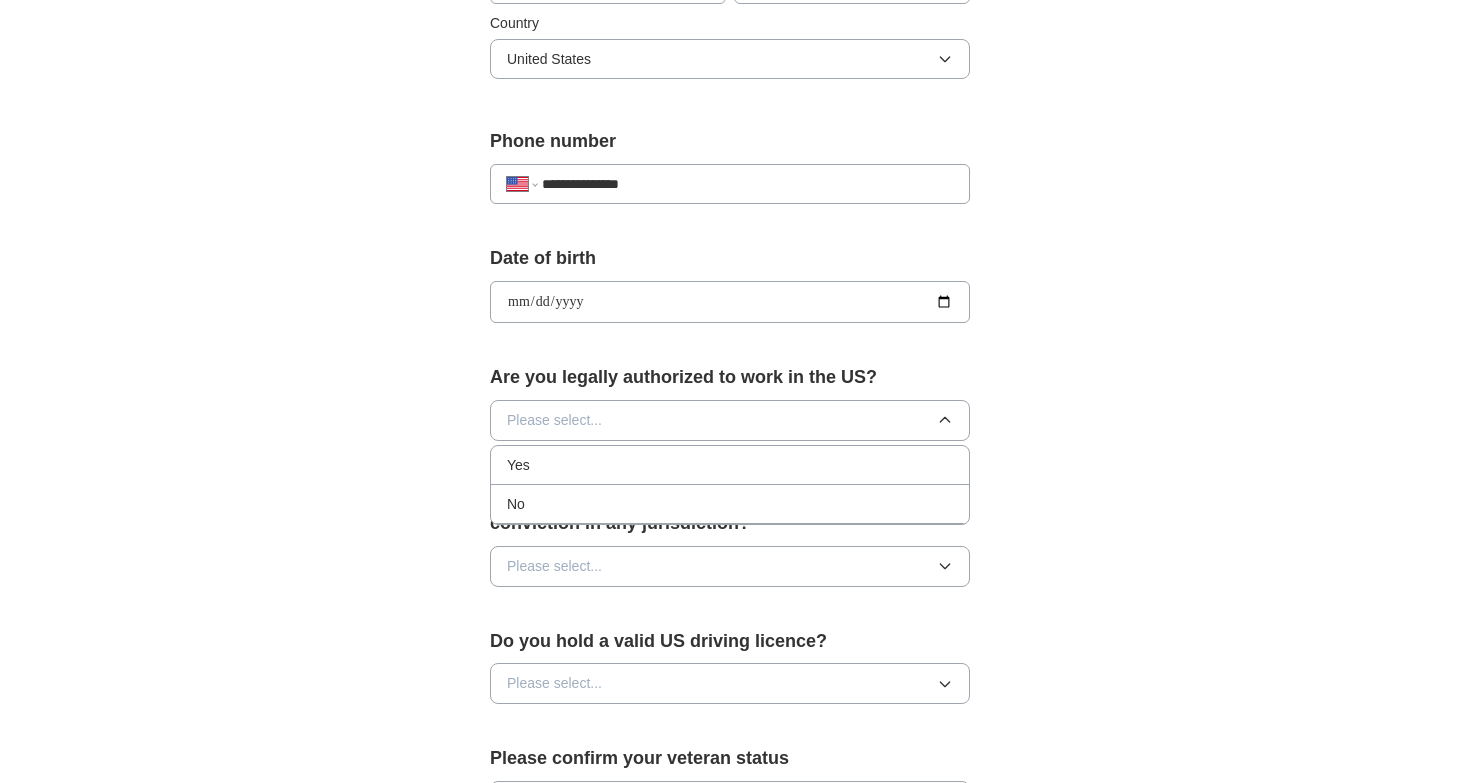 click on "Yes" at bounding box center (730, 465) 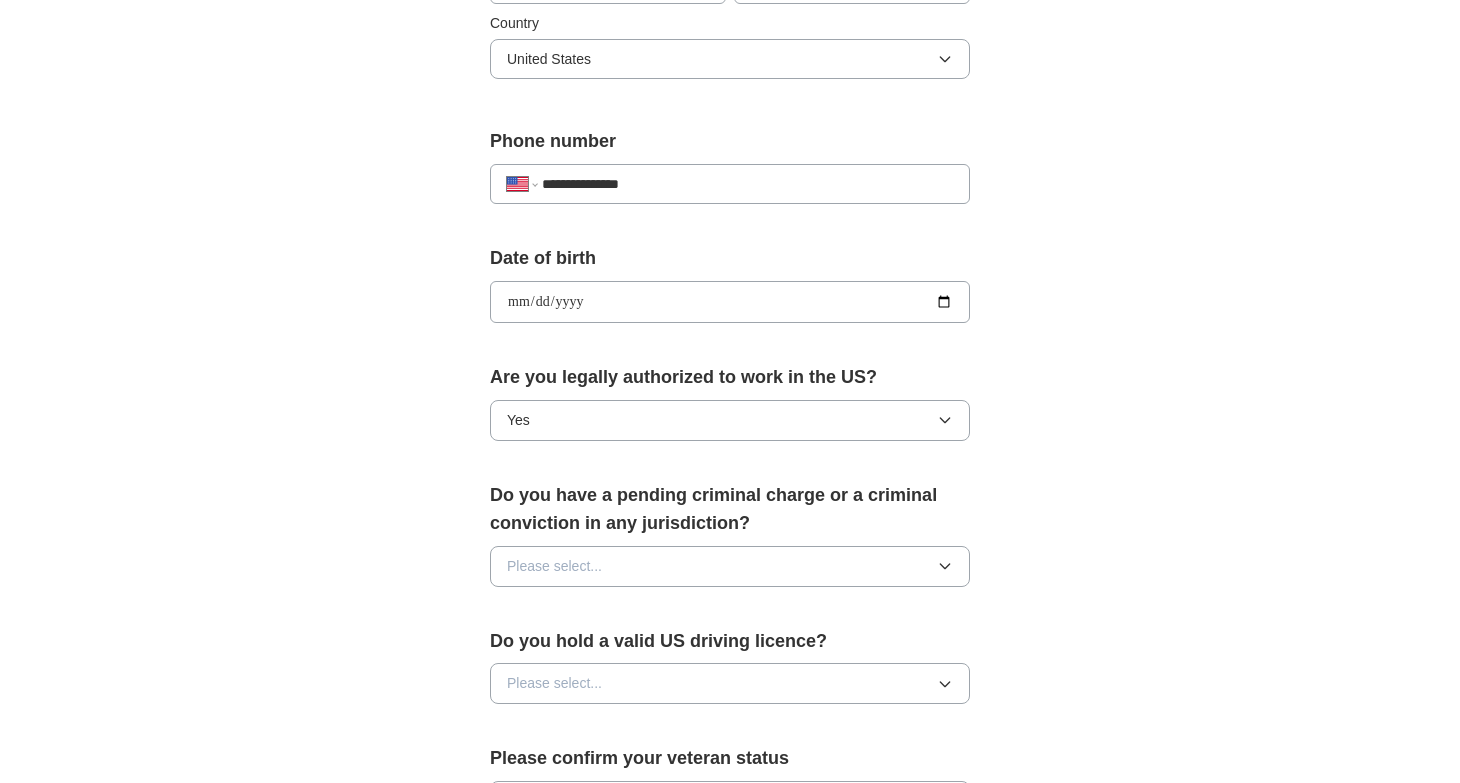 click on "Please select..." at bounding box center [730, 566] 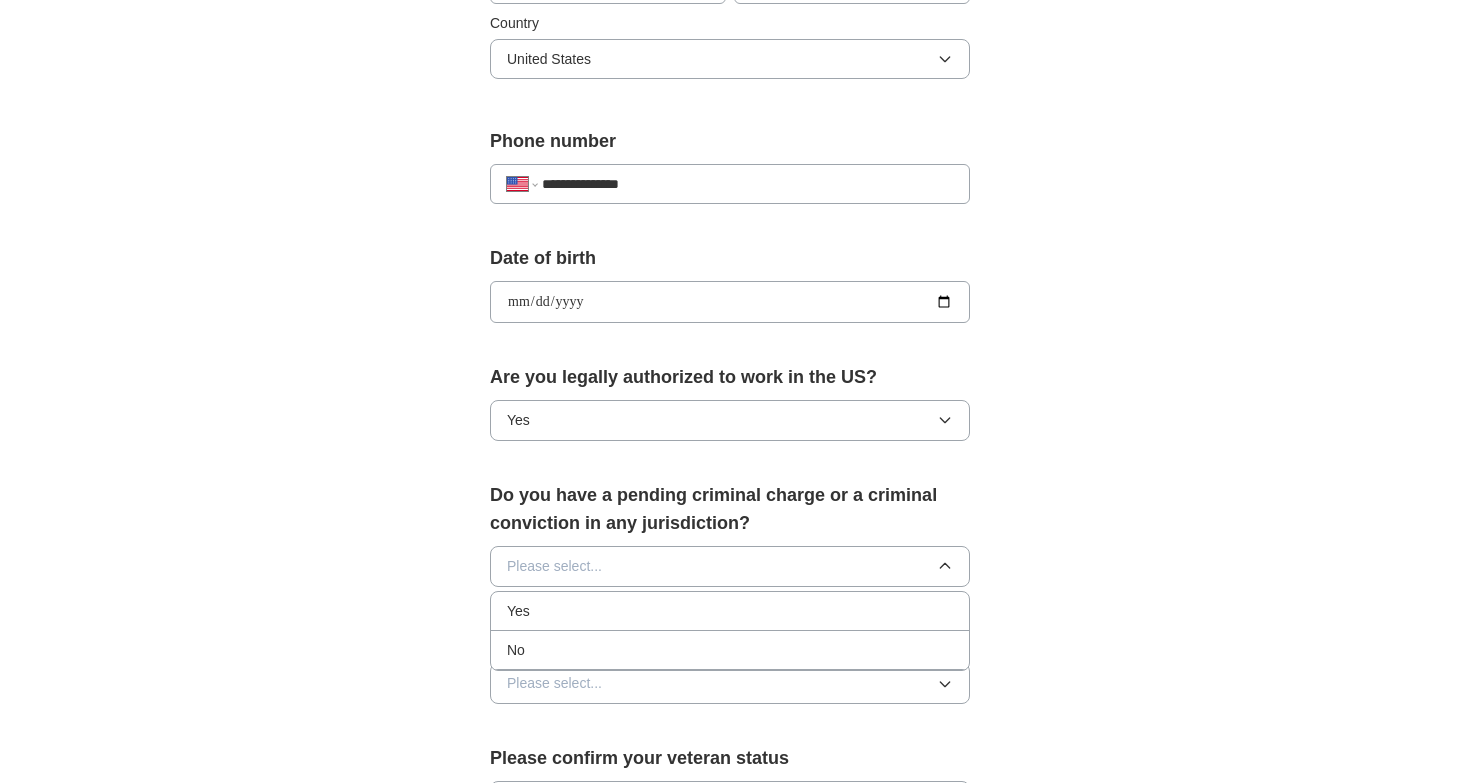 click on "No" at bounding box center [730, 650] 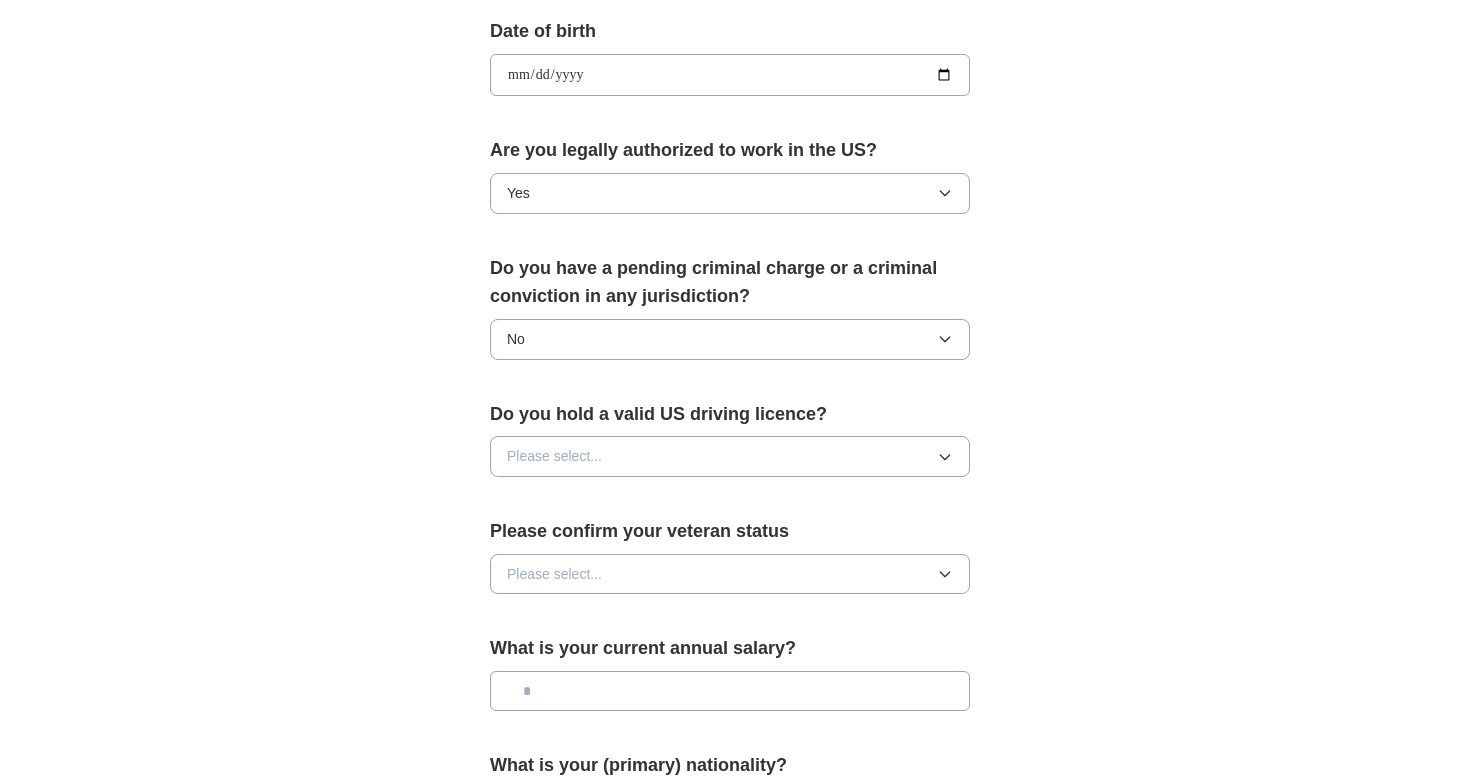 scroll, scrollTop: 909, scrollLeft: 0, axis: vertical 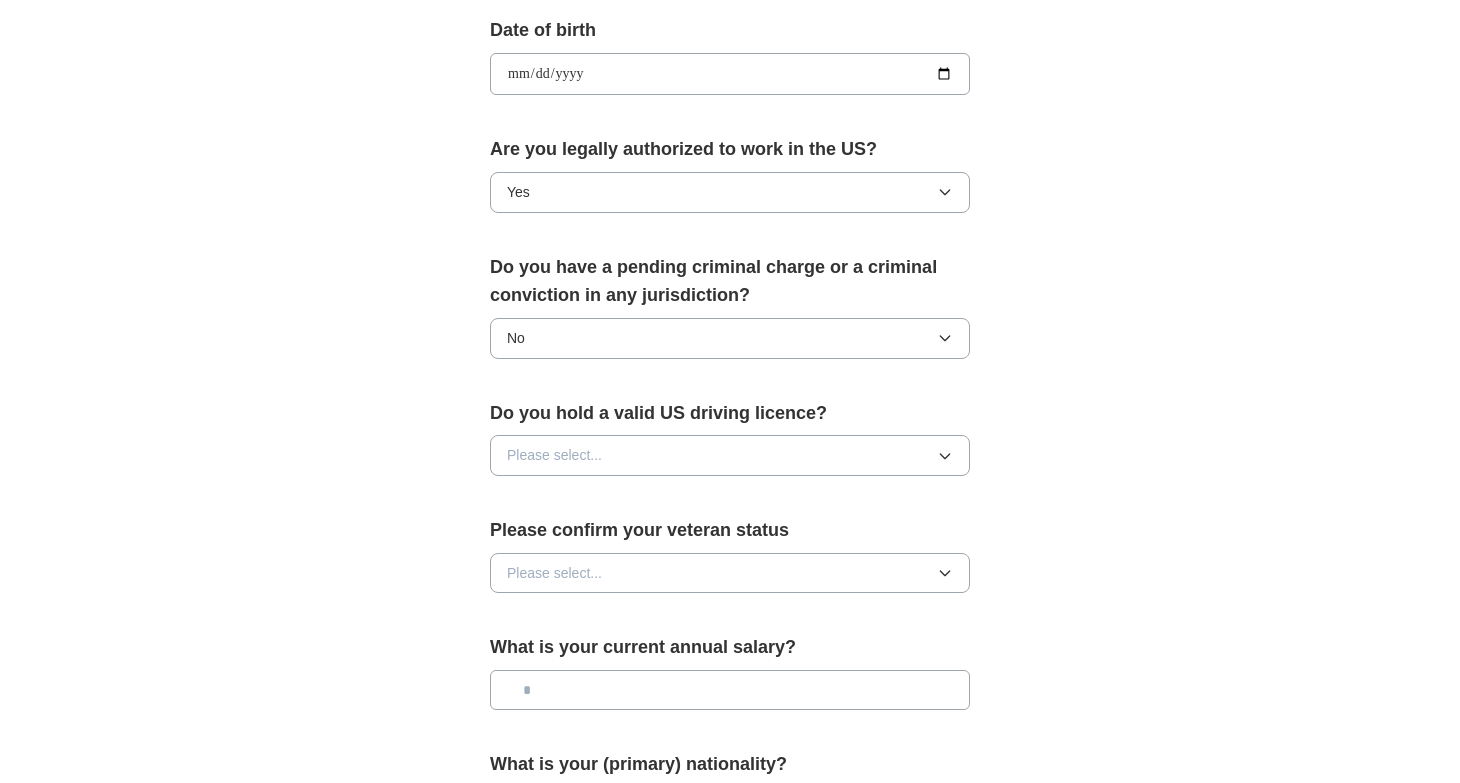 click on "Please select..." at bounding box center (554, 455) 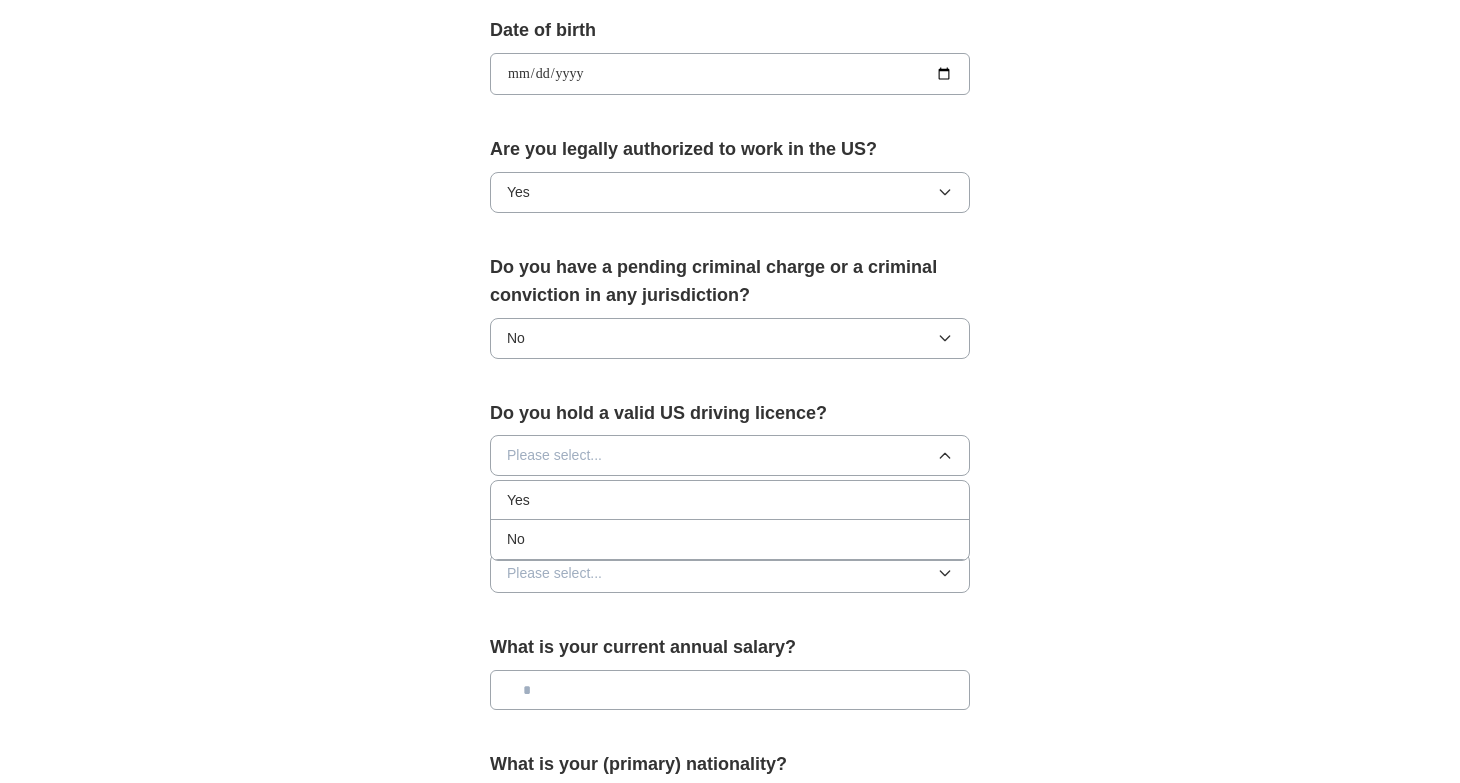 click on "Yes" at bounding box center [518, 500] 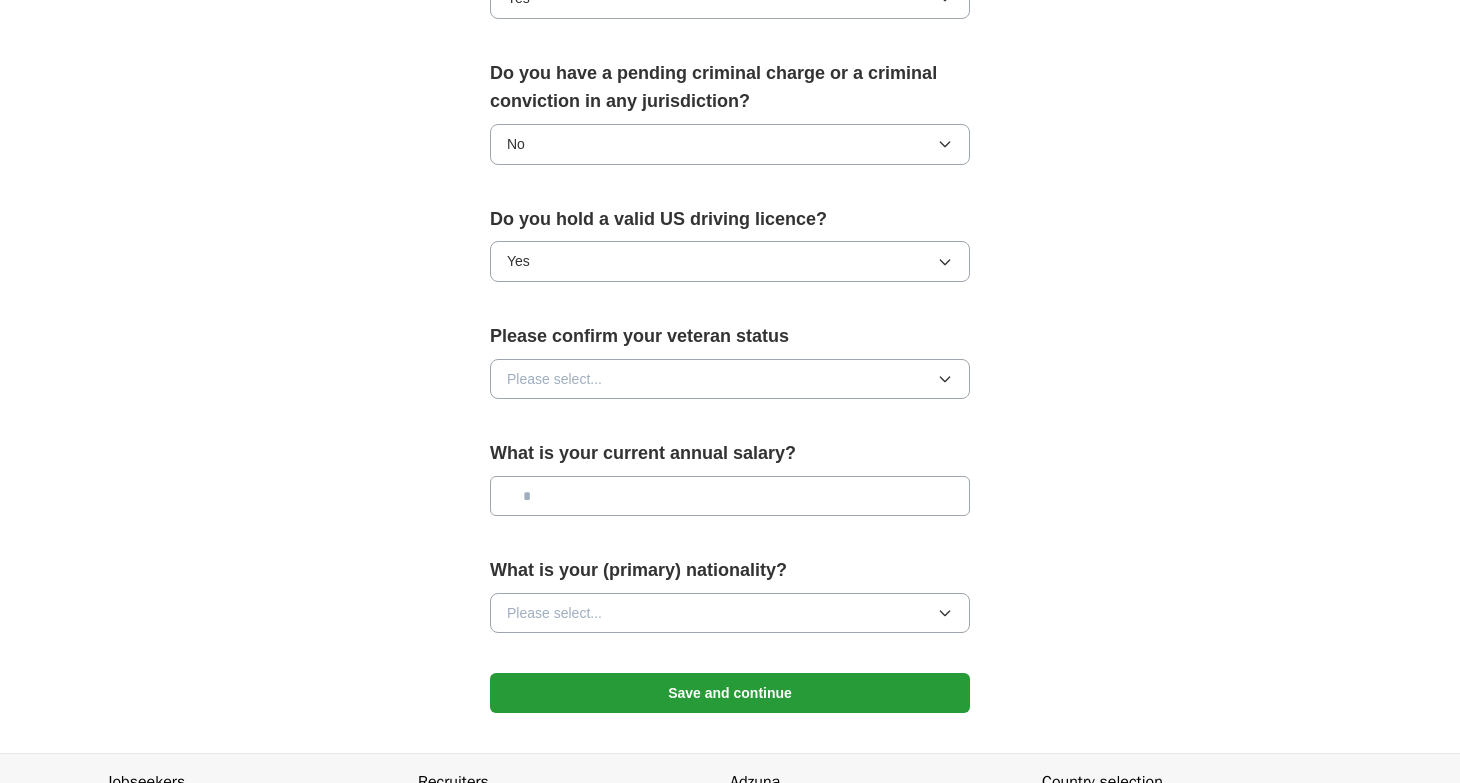 scroll, scrollTop: 1104, scrollLeft: 0, axis: vertical 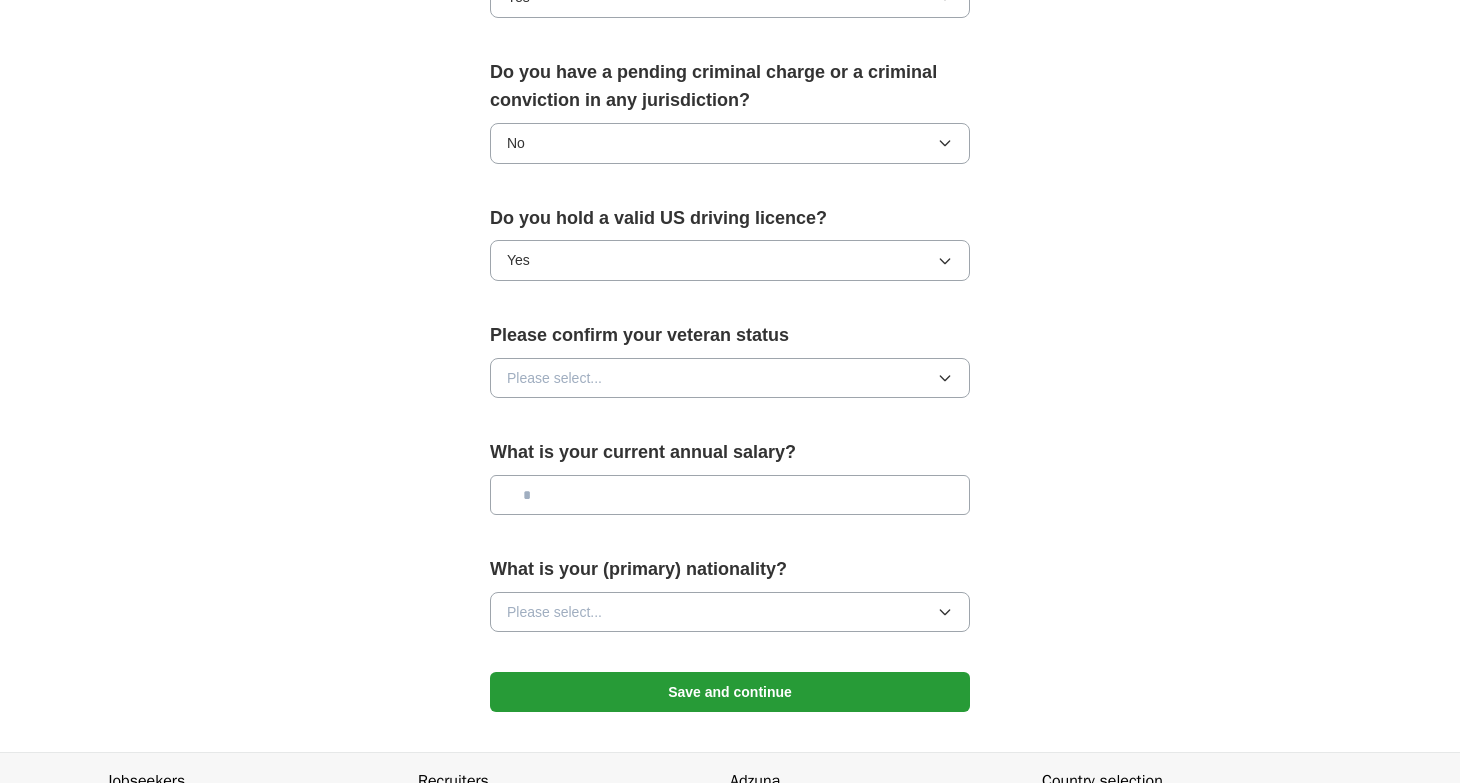 click on "Please select..." at bounding box center (730, 378) 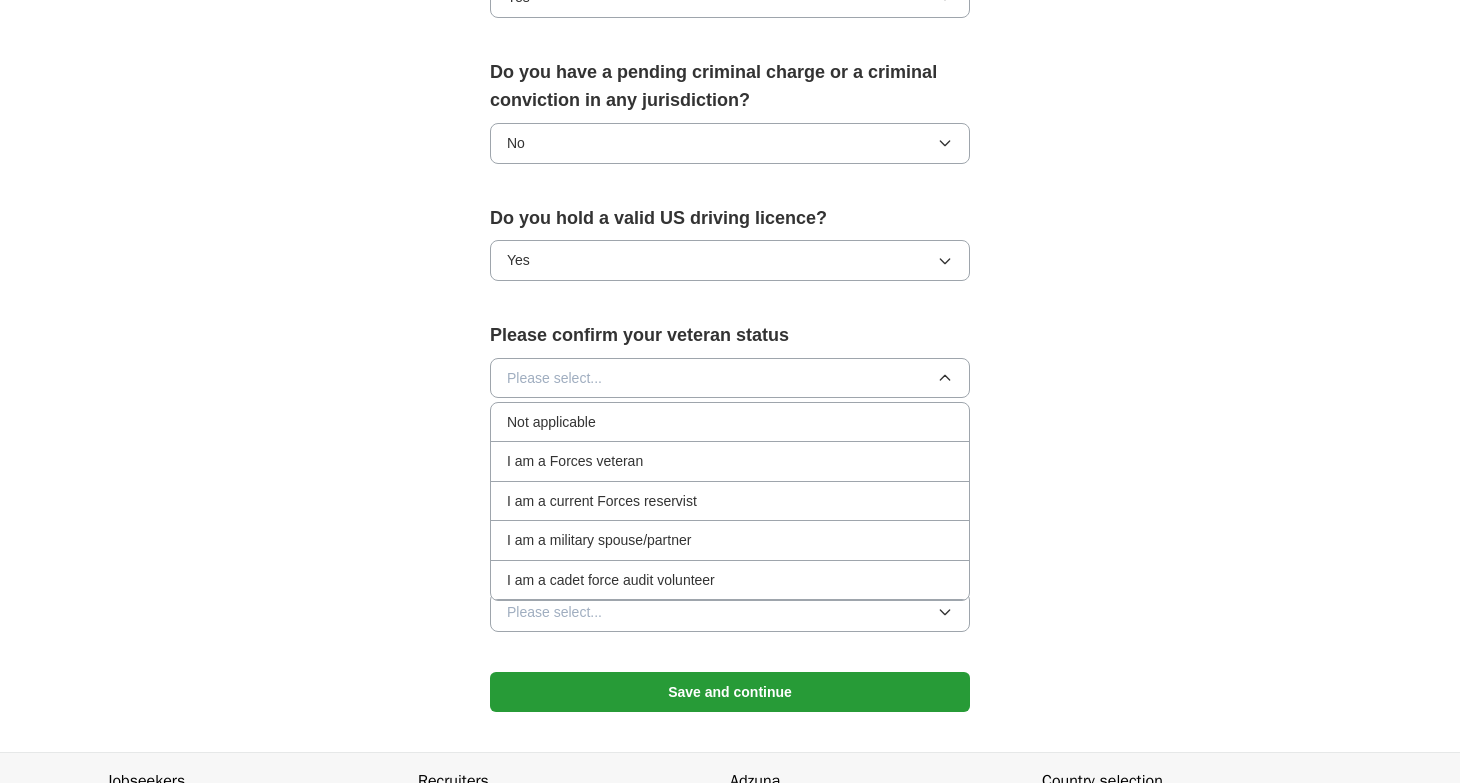 click on "Not applicable" at bounding box center [730, 422] 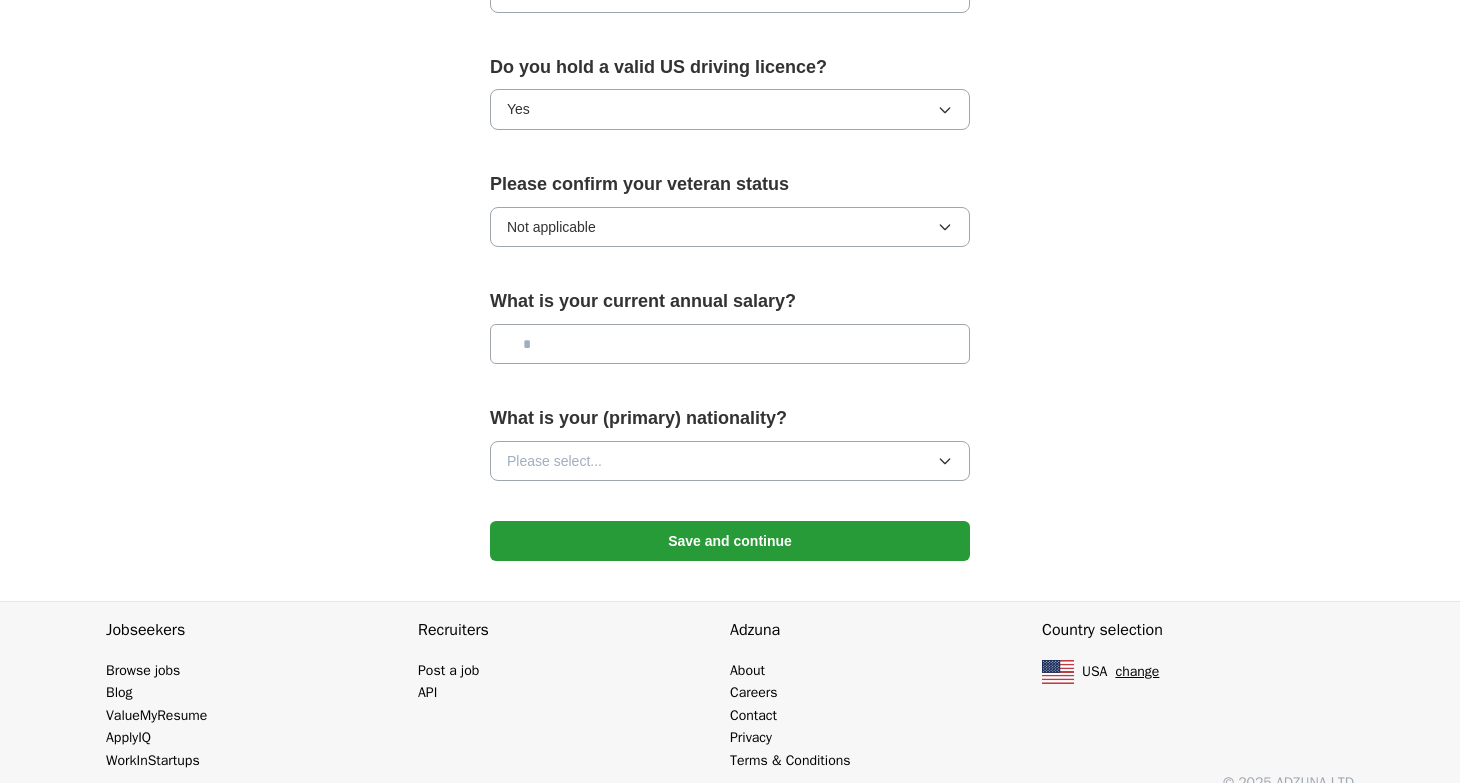 scroll, scrollTop: 1278, scrollLeft: 0, axis: vertical 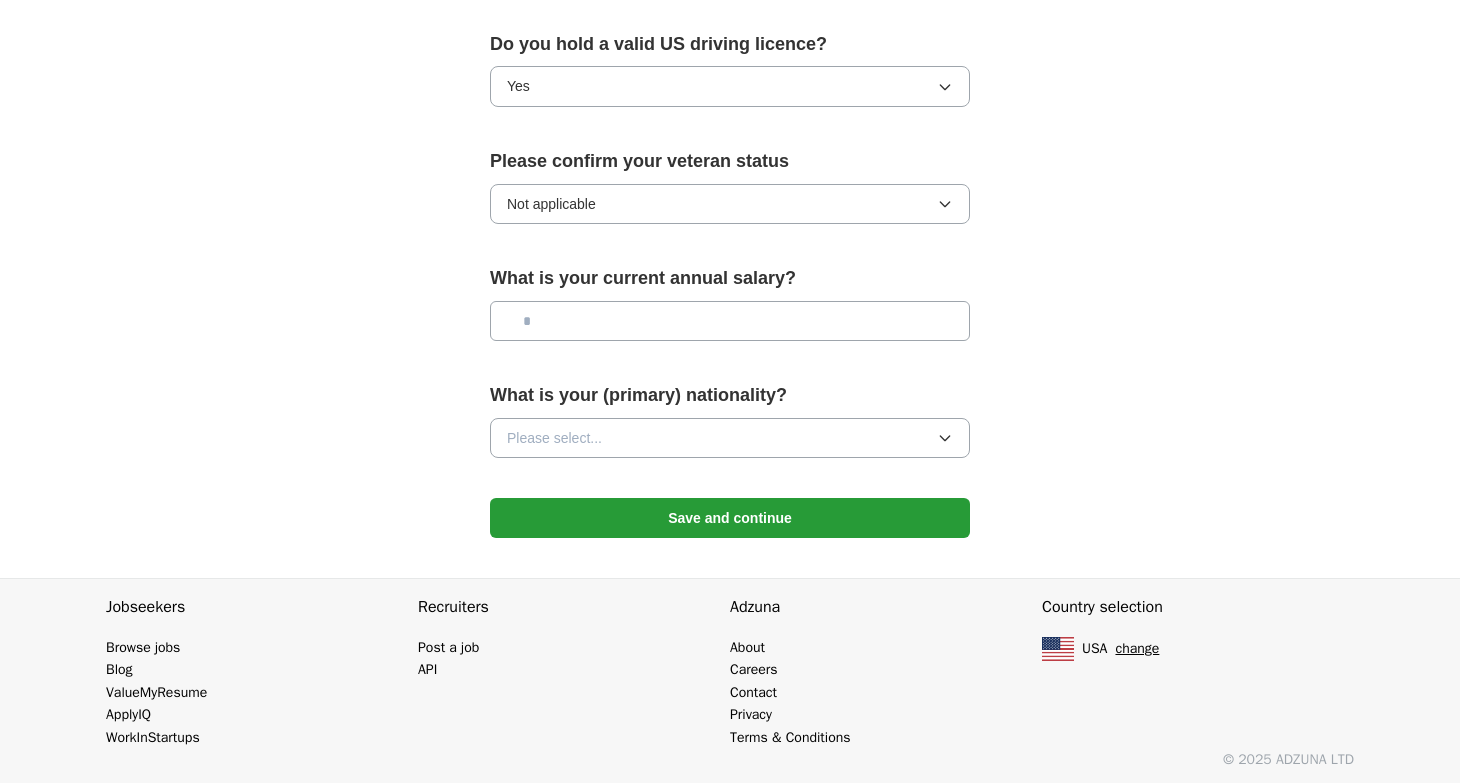 click at bounding box center (730, 321) 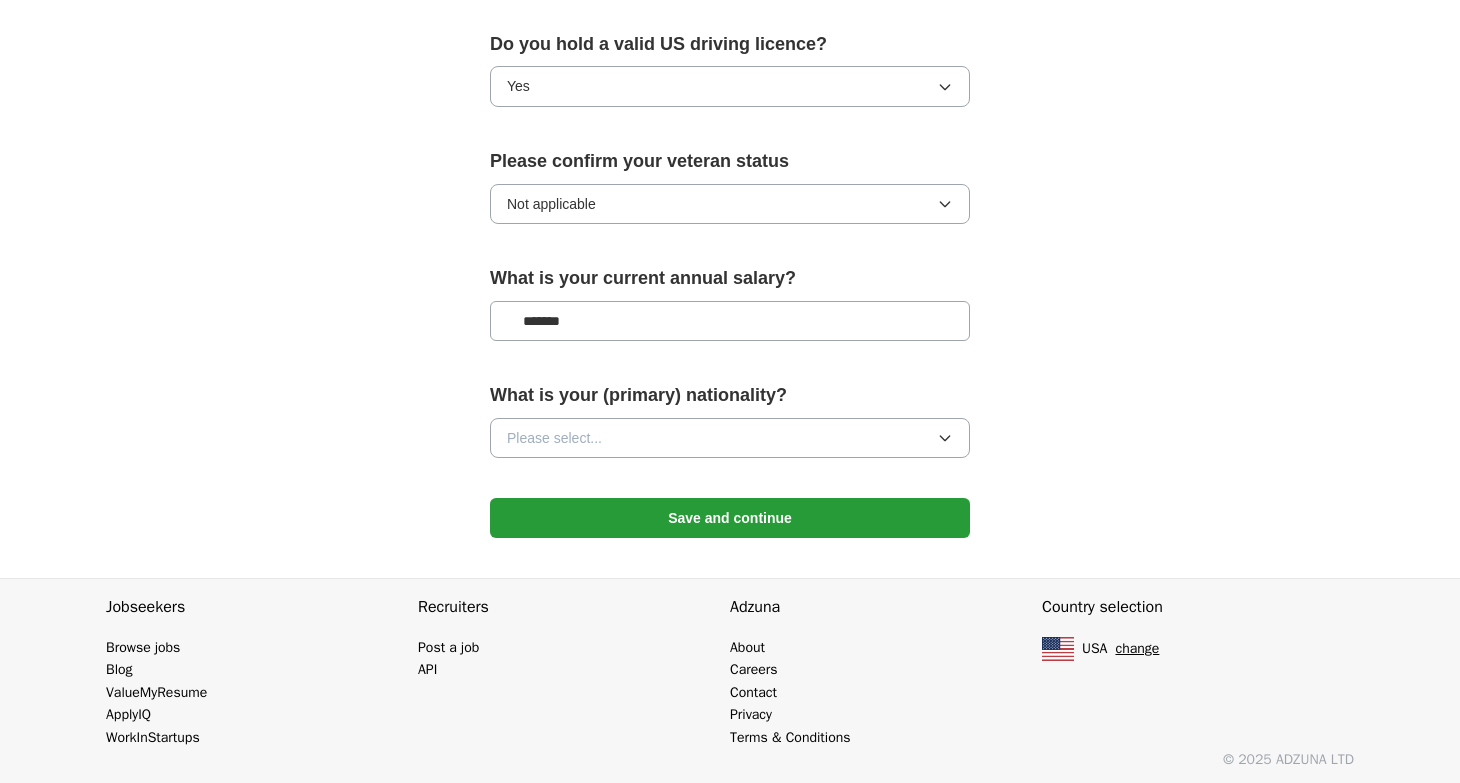 type on "*******" 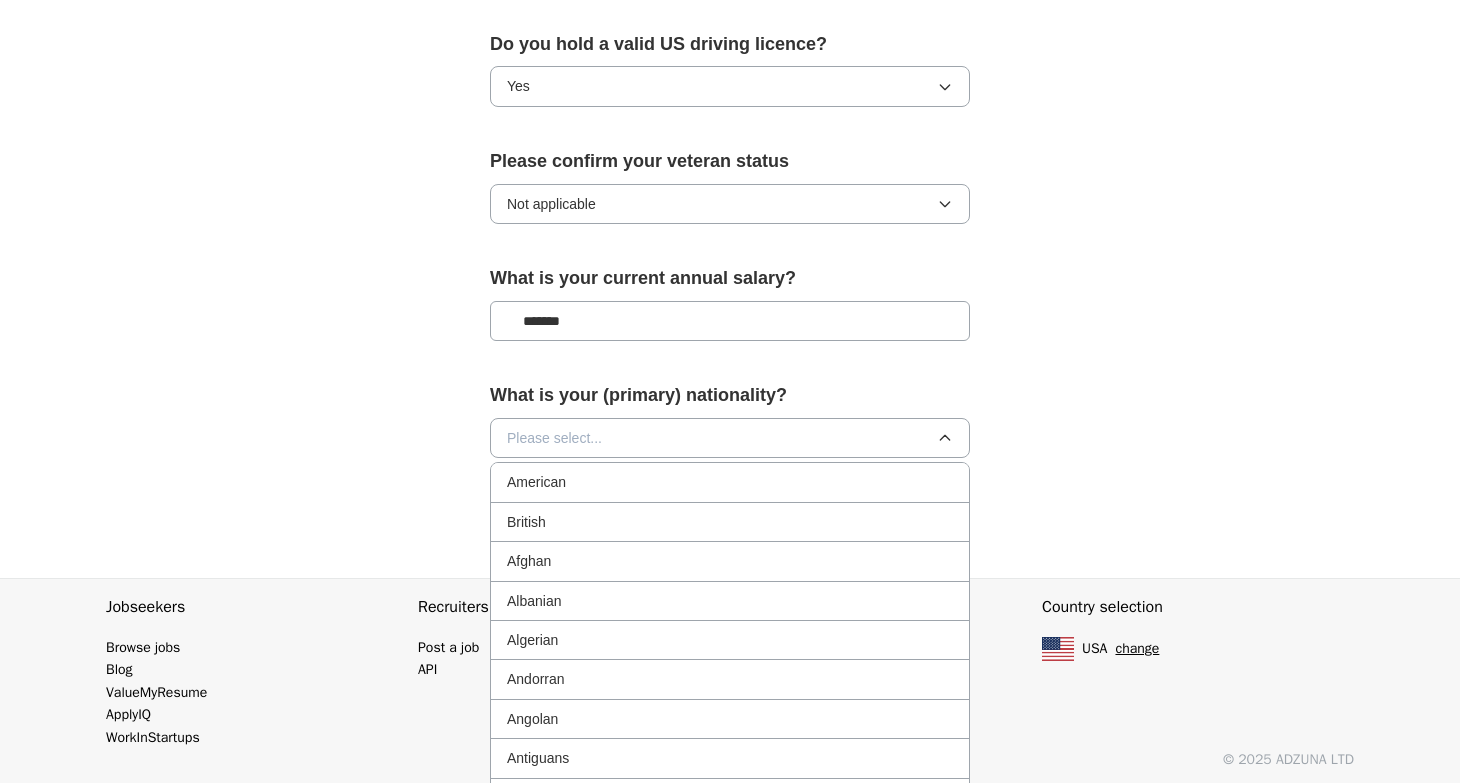click on "American" at bounding box center (536, 482) 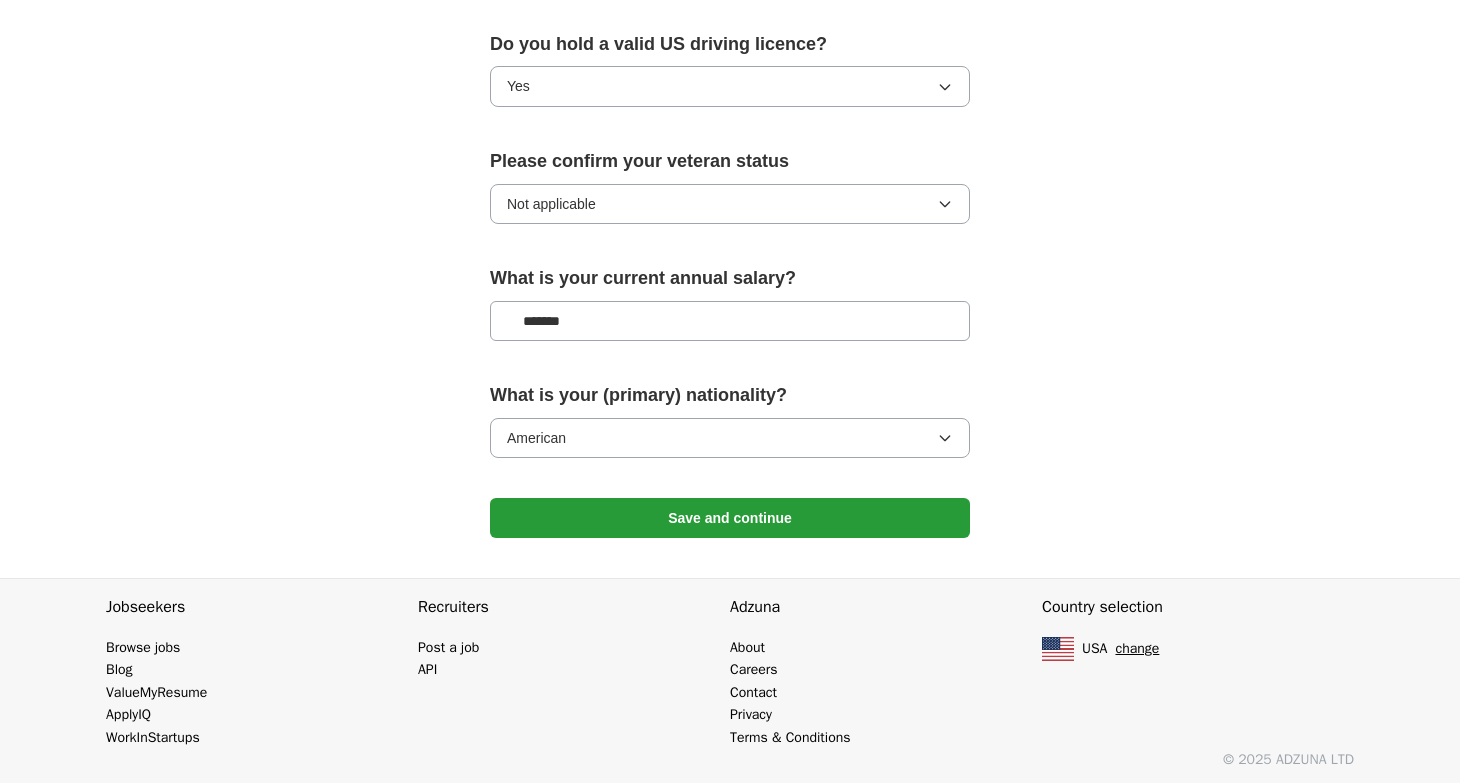 click on "🎉 You're applying , [FIRST] ! ApplyIQ will start searching for relevant jobs that match your profile - we'll notify you by email each time we submit an application 🚀 Boost your profile Unlock  up to  3x more applications  by answering these optional questions Address Street address [ADDRESS] City [CITY] State / region [STATE] Zip / postalcode [ZIP] Country United States Phone number [PHONE]" at bounding box center (730, -264) 